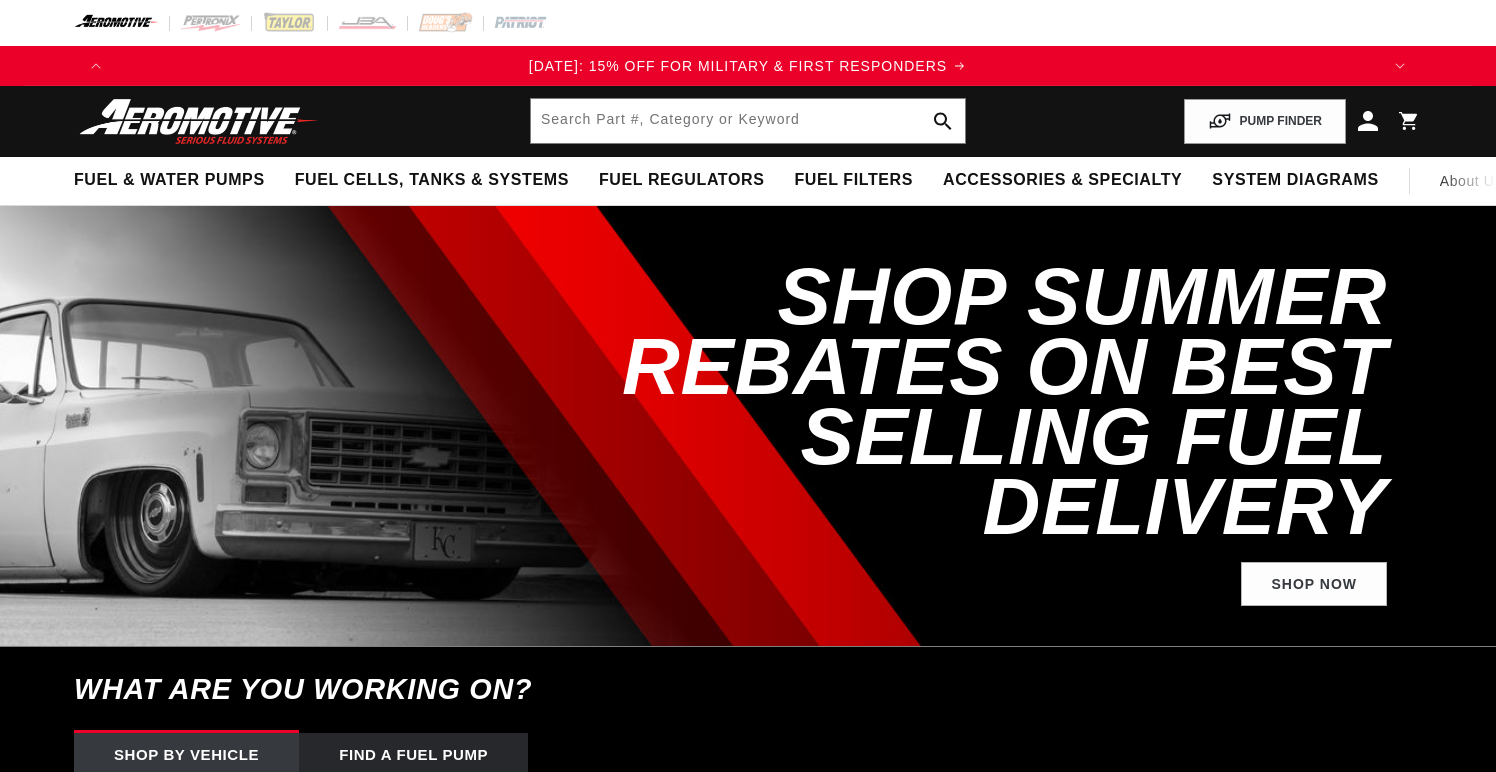 scroll, scrollTop: 0, scrollLeft: 0, axis: both 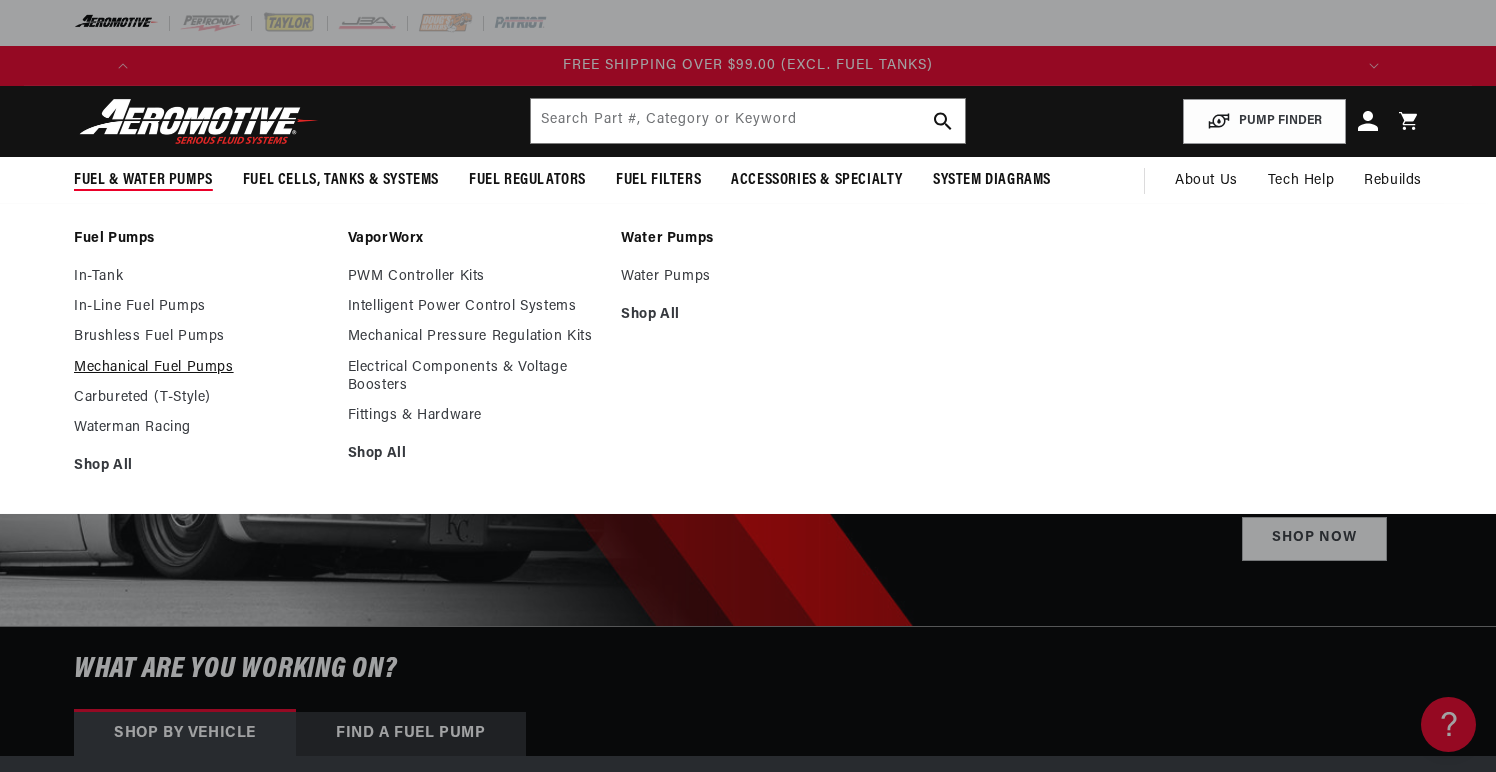 click on "Mechanical Fuel Pumps" at bounding box center [201, 368] 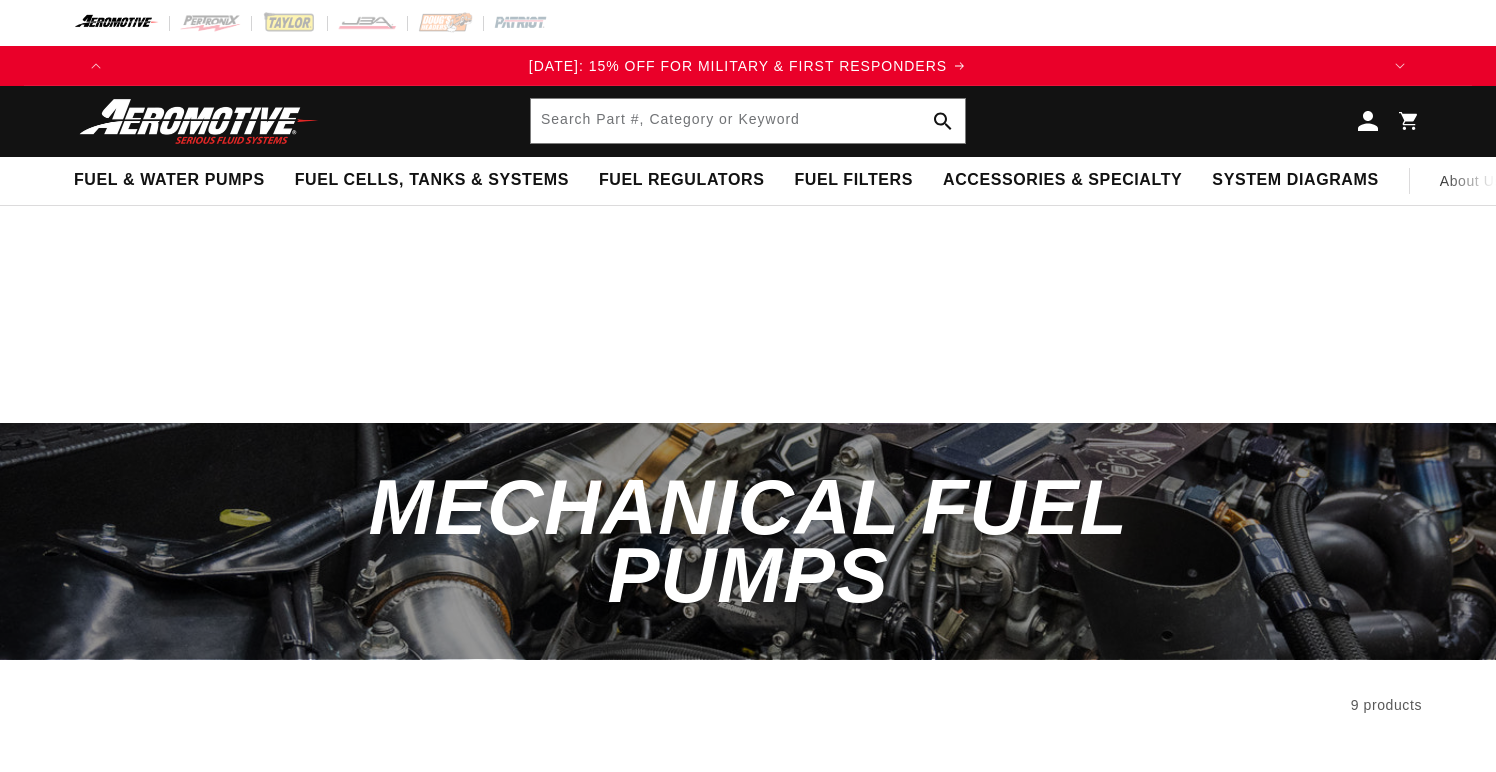 scroll, scrollTop: 0, scrollLeft: 0, axis: both 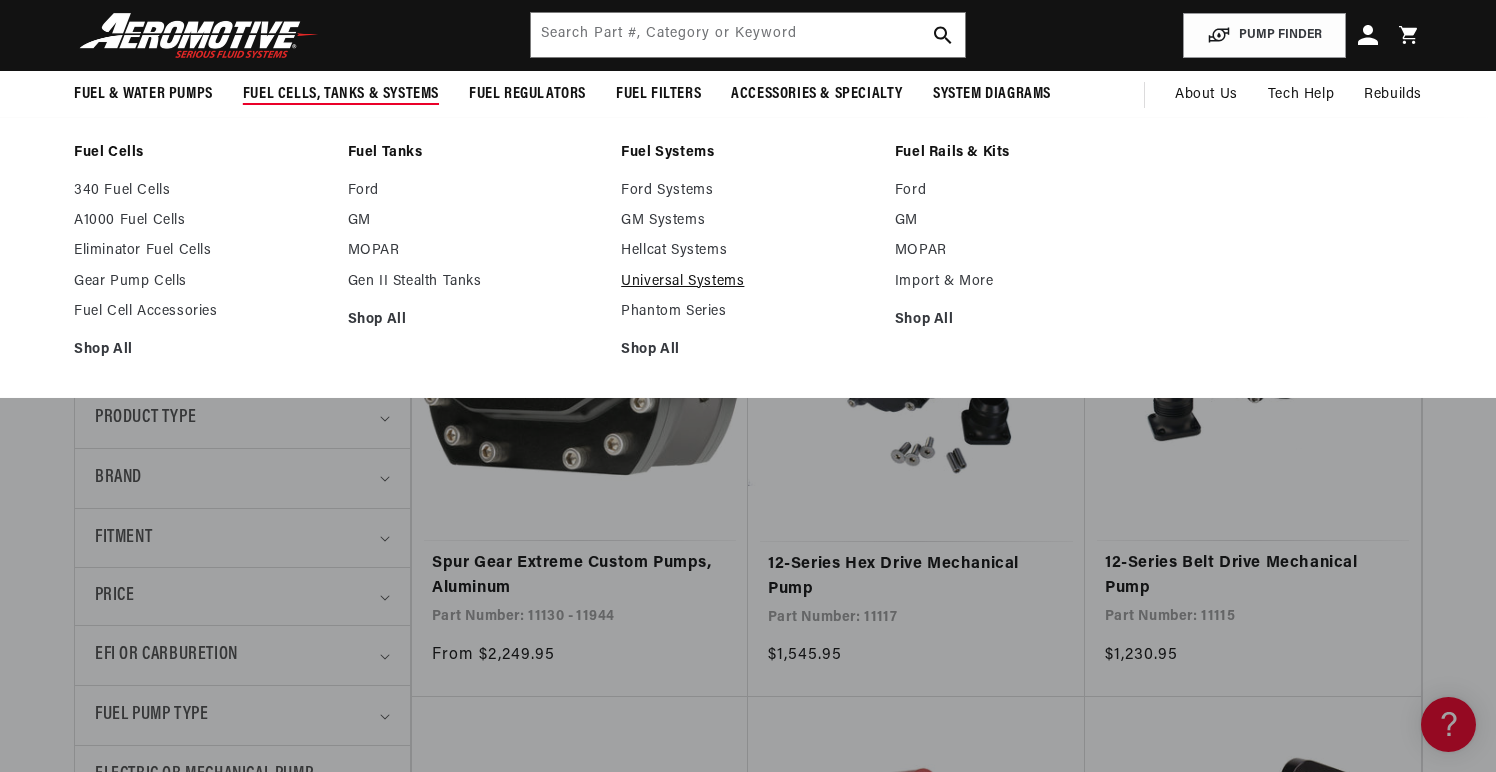 click on "Universal Systems" at bounding box center [748, 282] 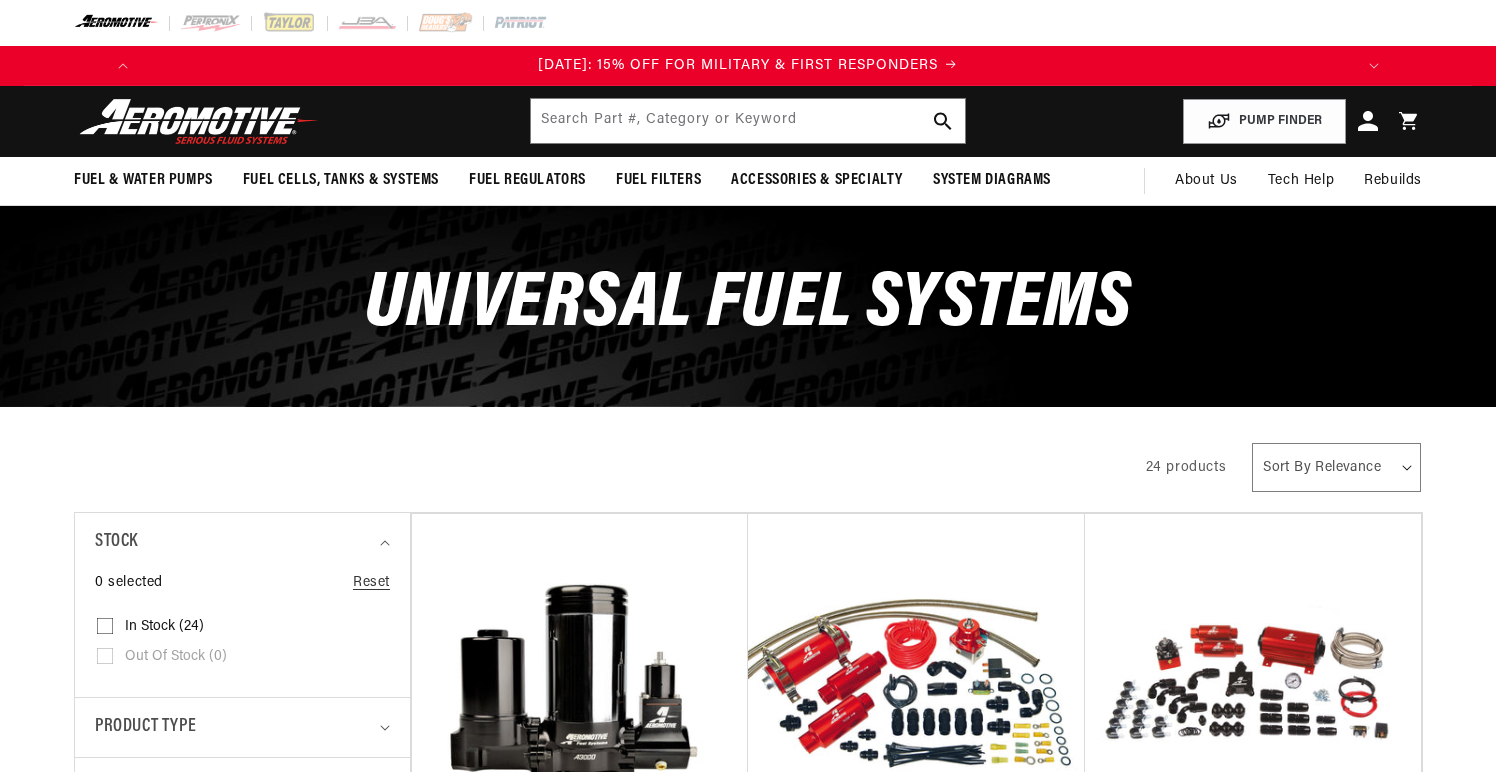 scroll, scrollTop: 0, scrollLeft: 0, axis: both 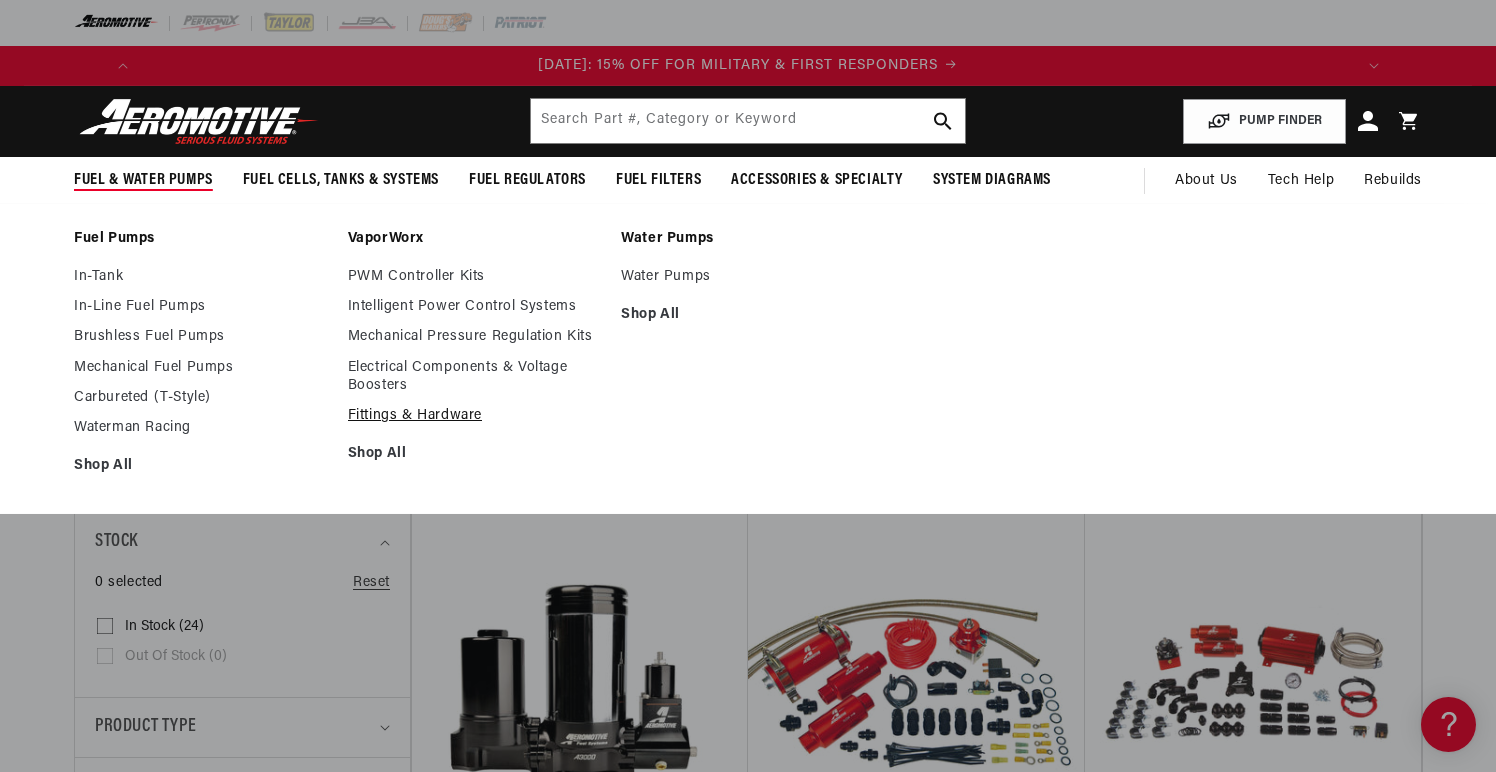 click on "Fittings & Hardware" at bounding box center (475, 416) 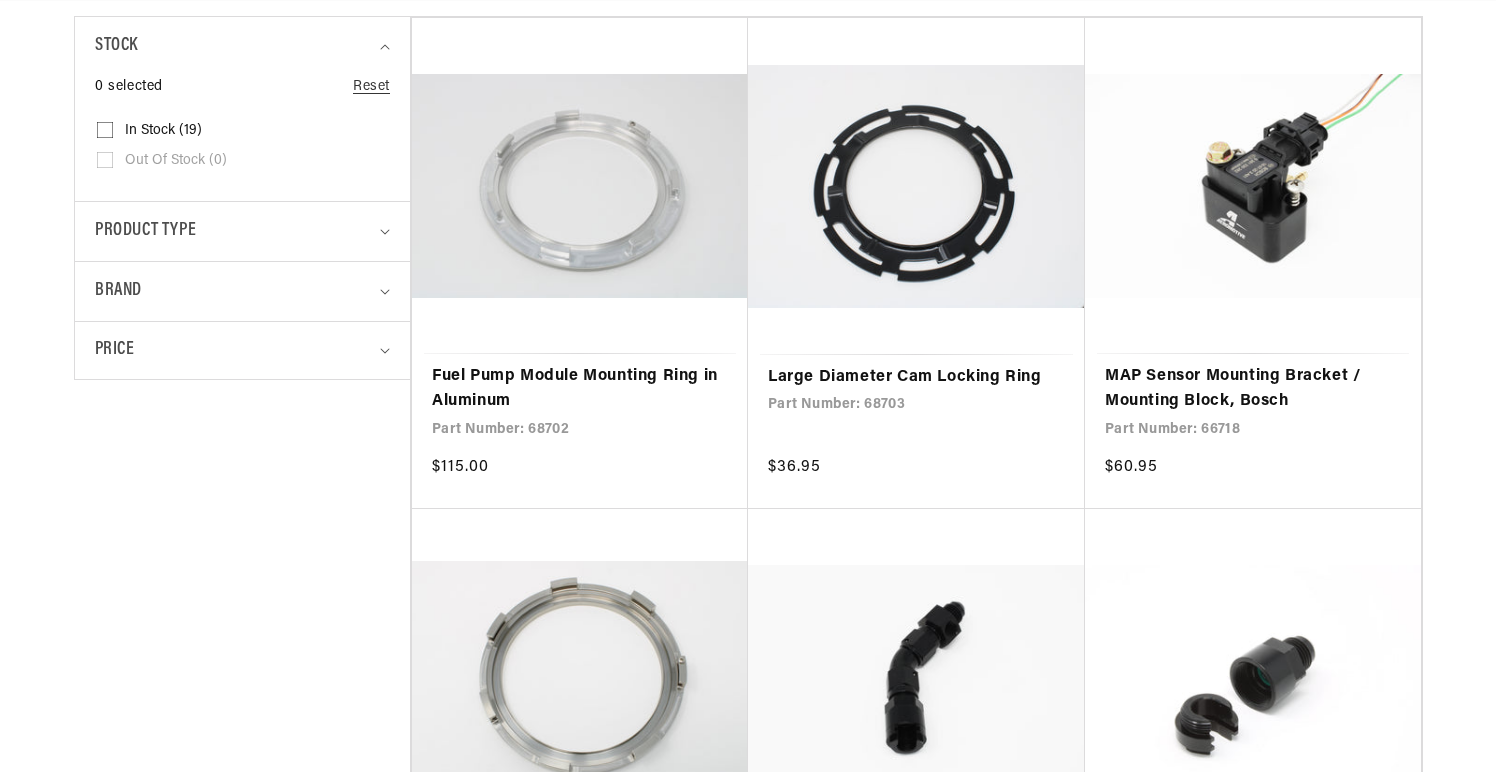 scroll, scrollTop: 497, scrollLeft: 0, axis: vertical 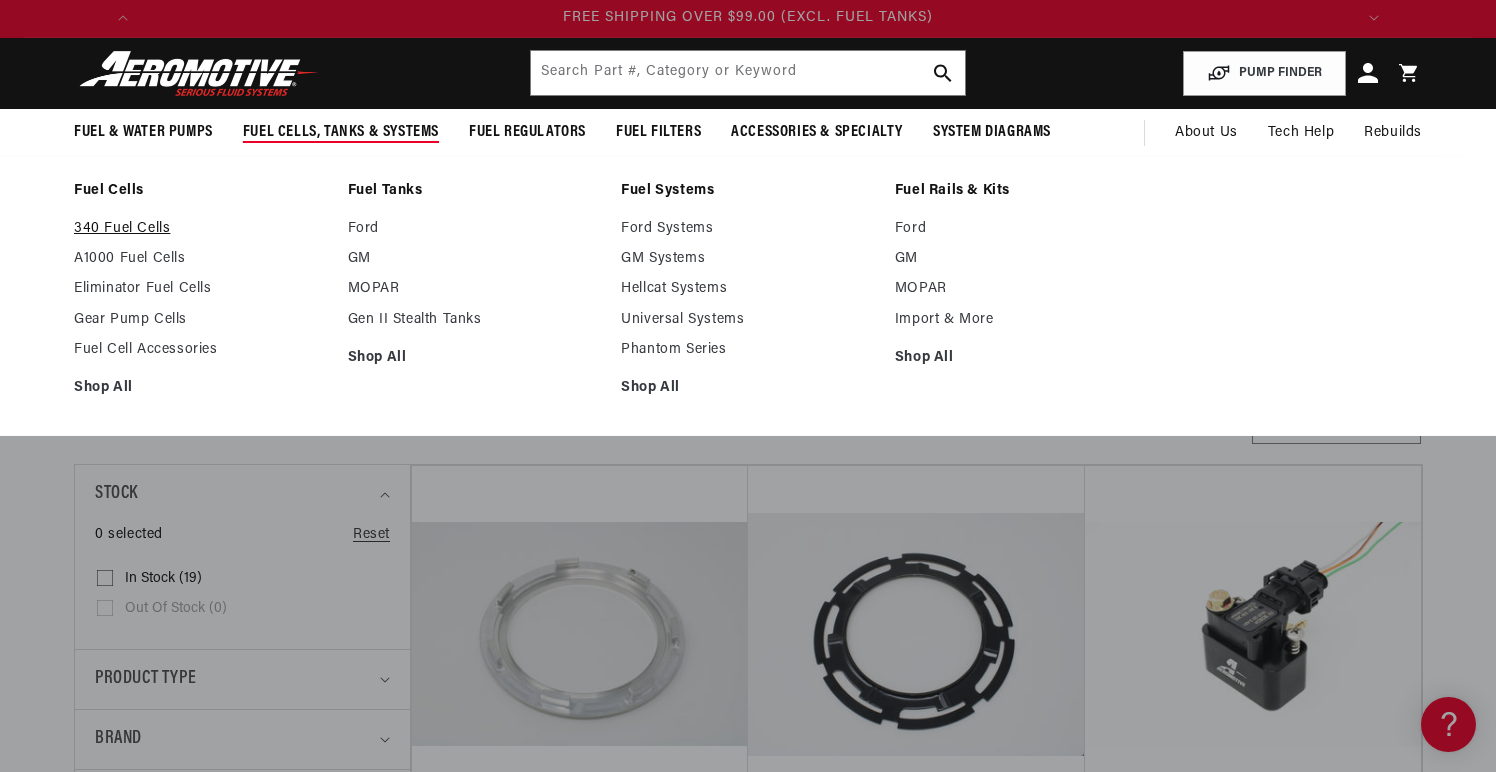 click on "340 Fuel Cells" at bounding box center [201, 229] 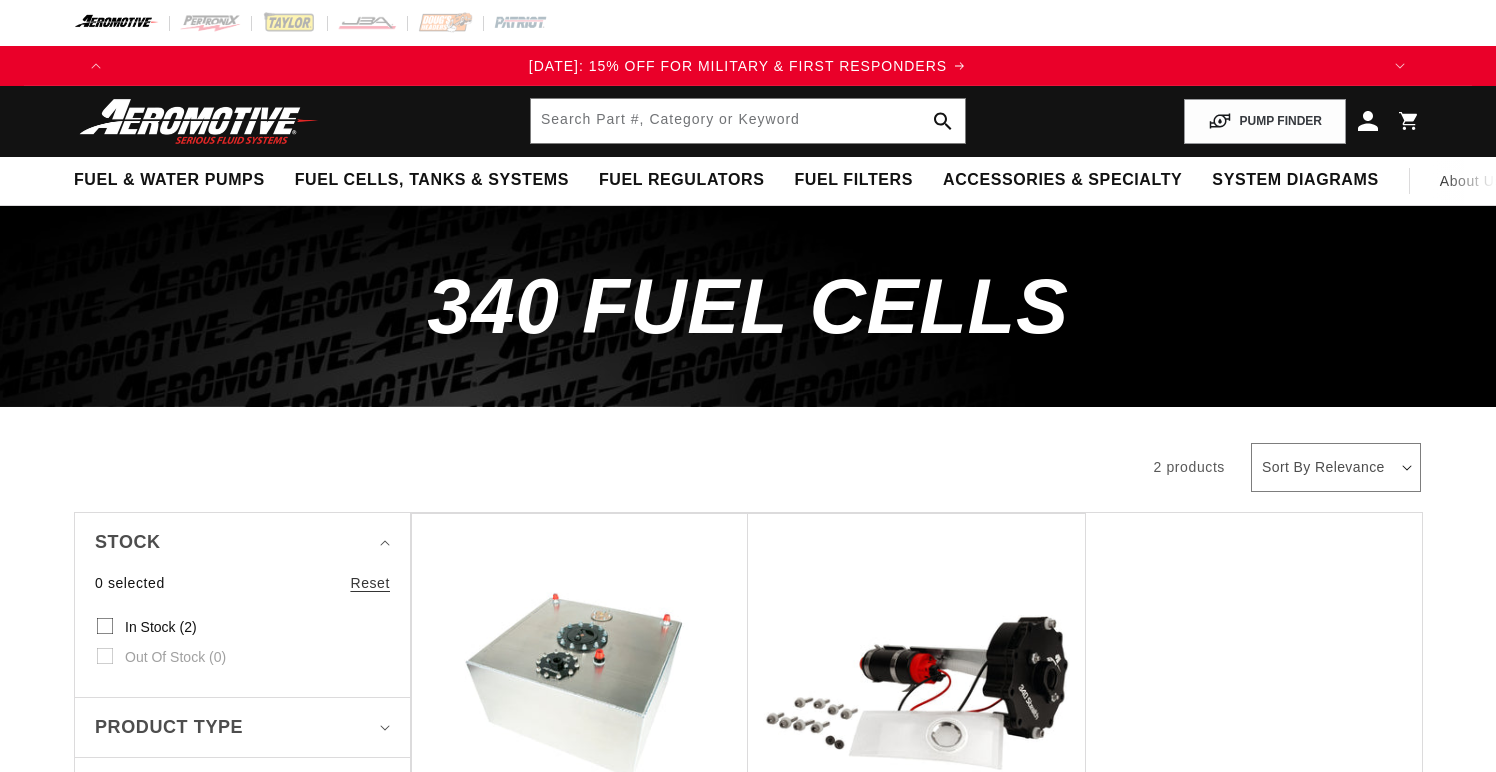 scroll, scrollTop: 0, scrollLeft: 0, axis: both 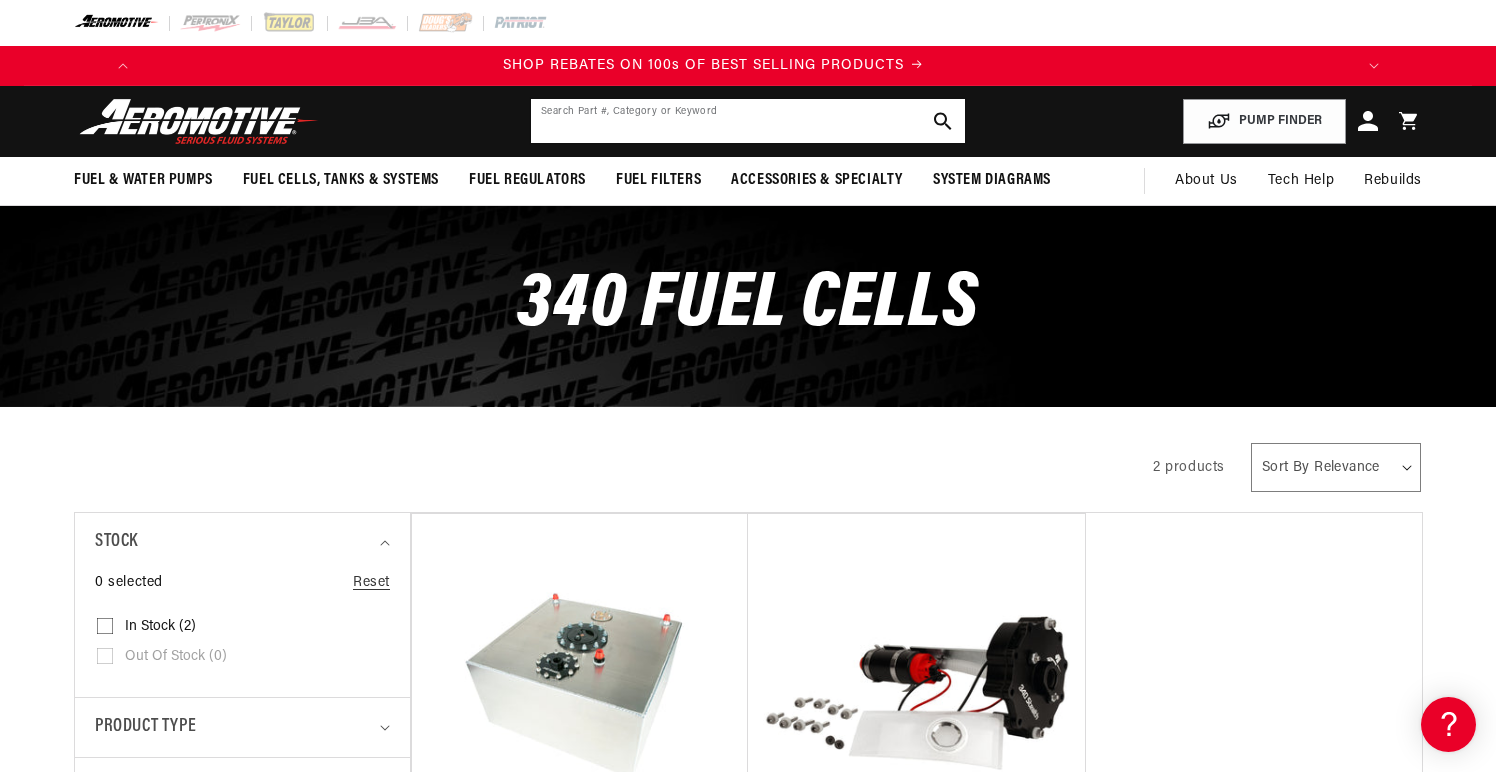 click 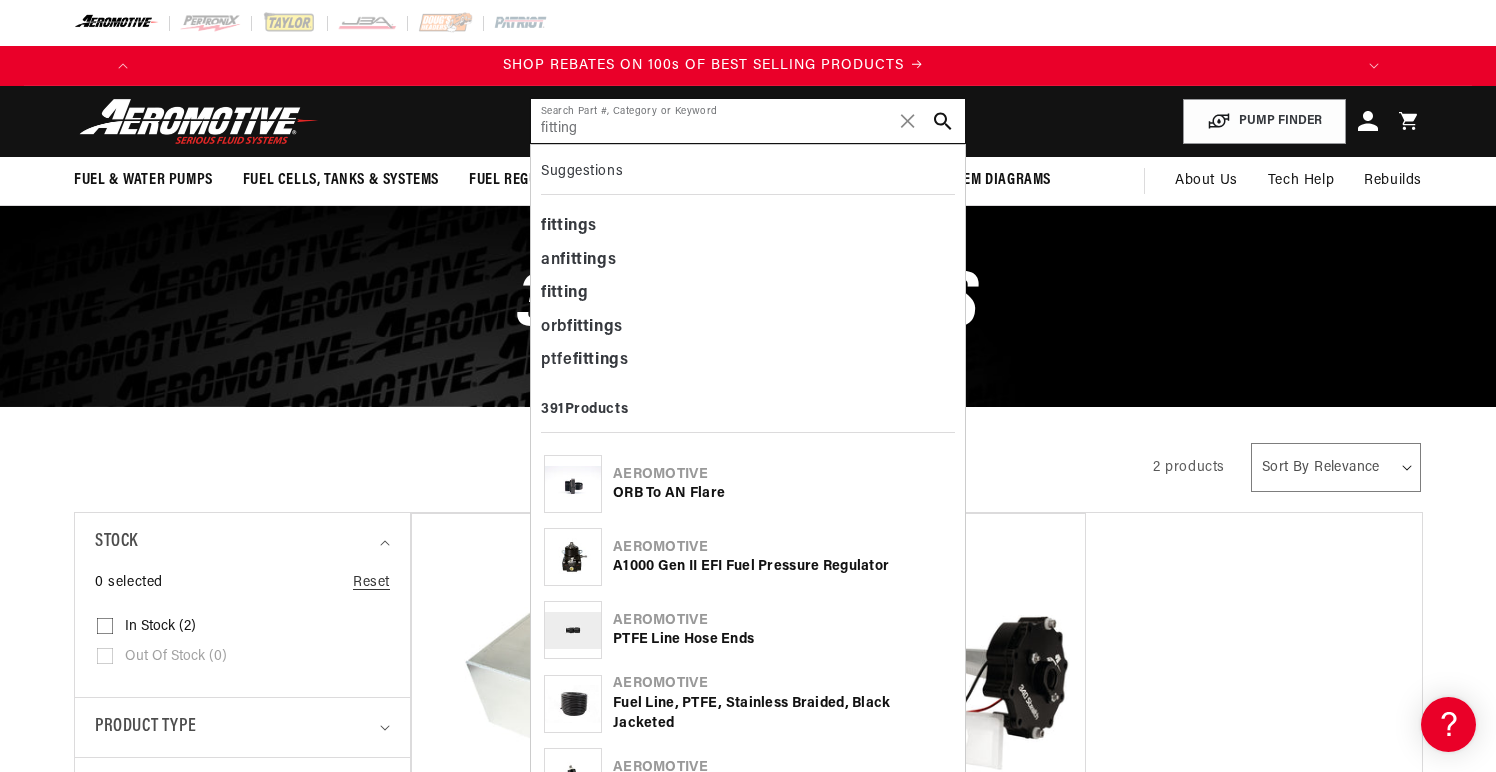 type on "fitting" 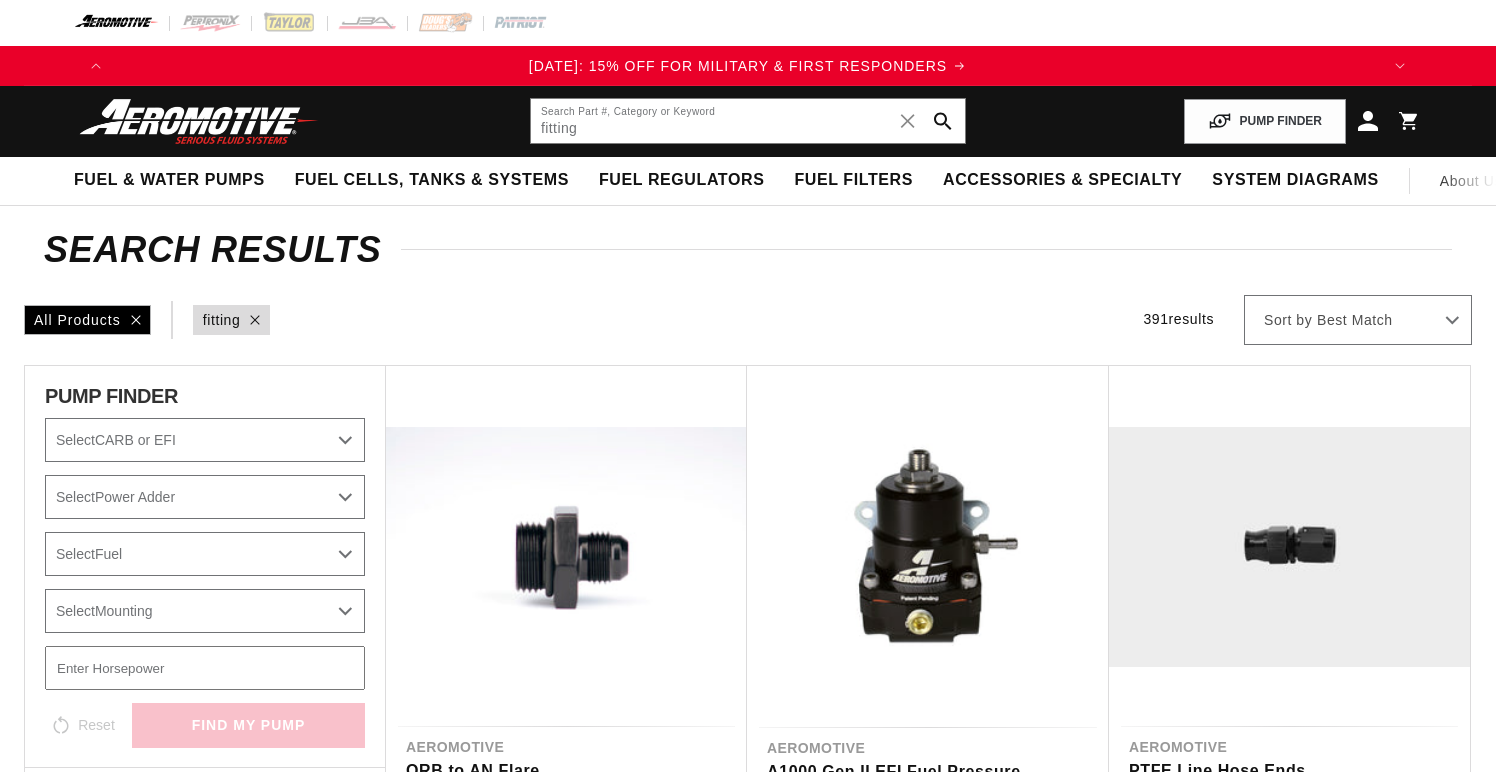 scroll, scrollTop: 0, scrollLeft: 0, axis: both 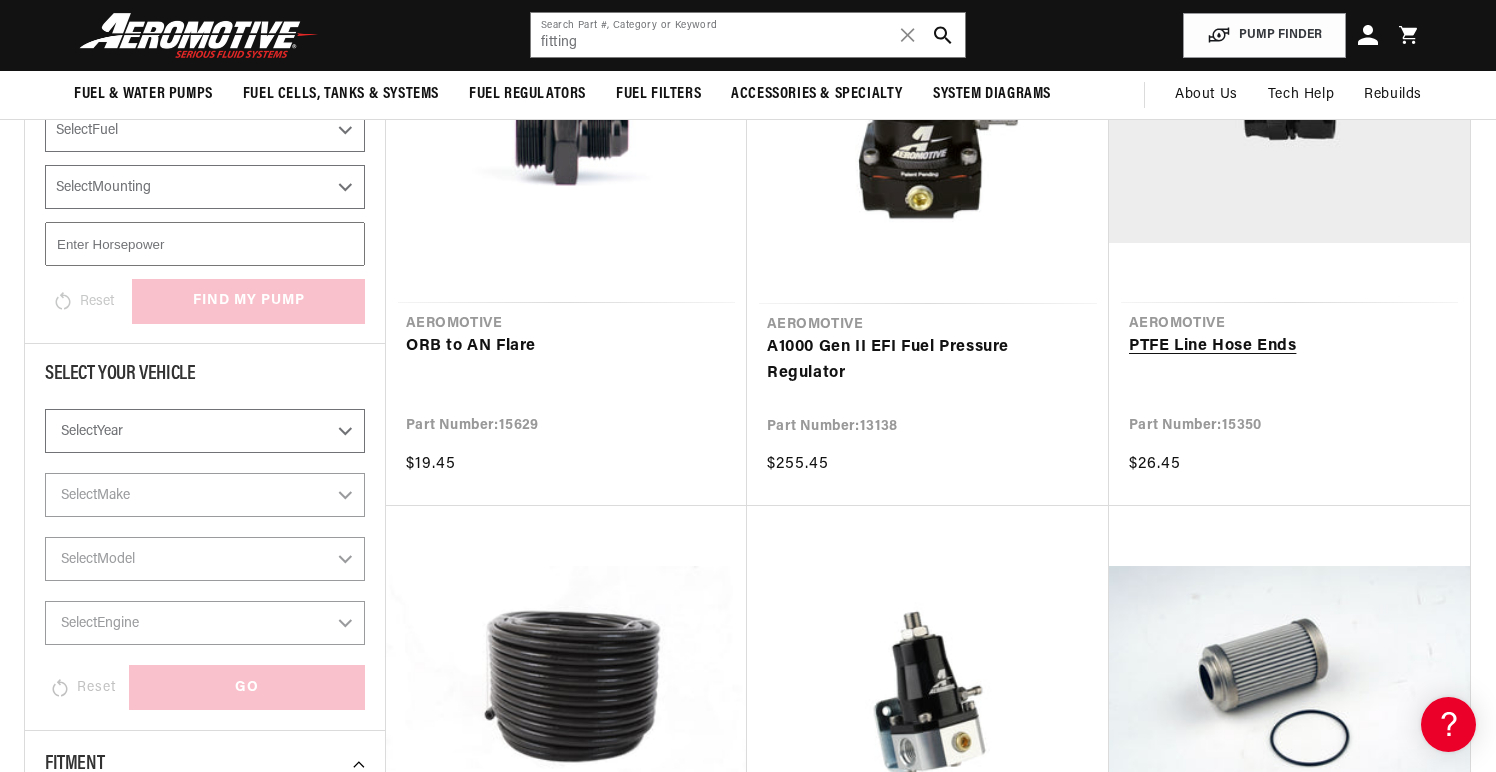 click on "PTFE Line Hose Ends" at bounding box center (1289, 347) 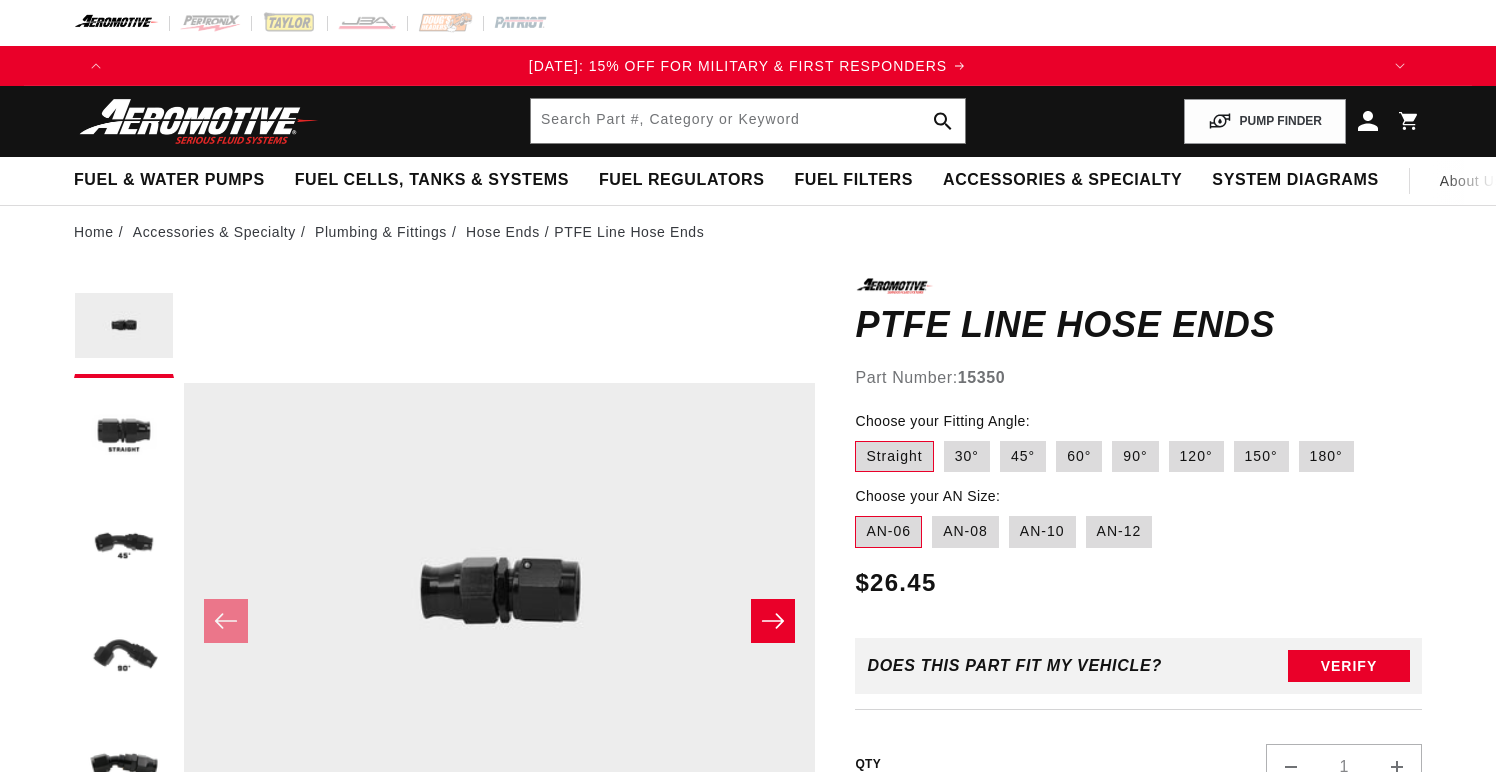 scroll, scrollTop: 0, scrollLeft: 0, axis: both 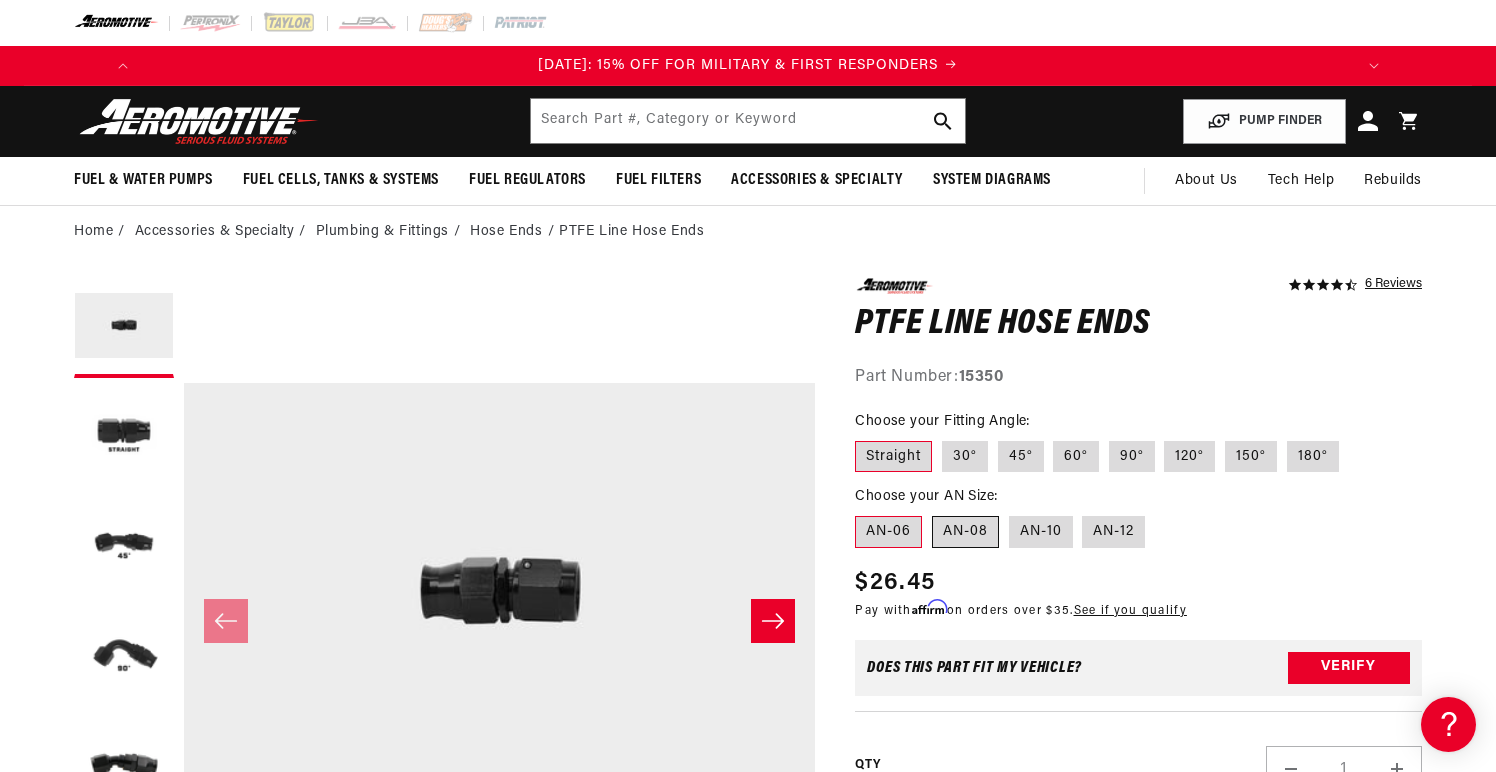 click on "AN-08" at bounding box center (965, 532) 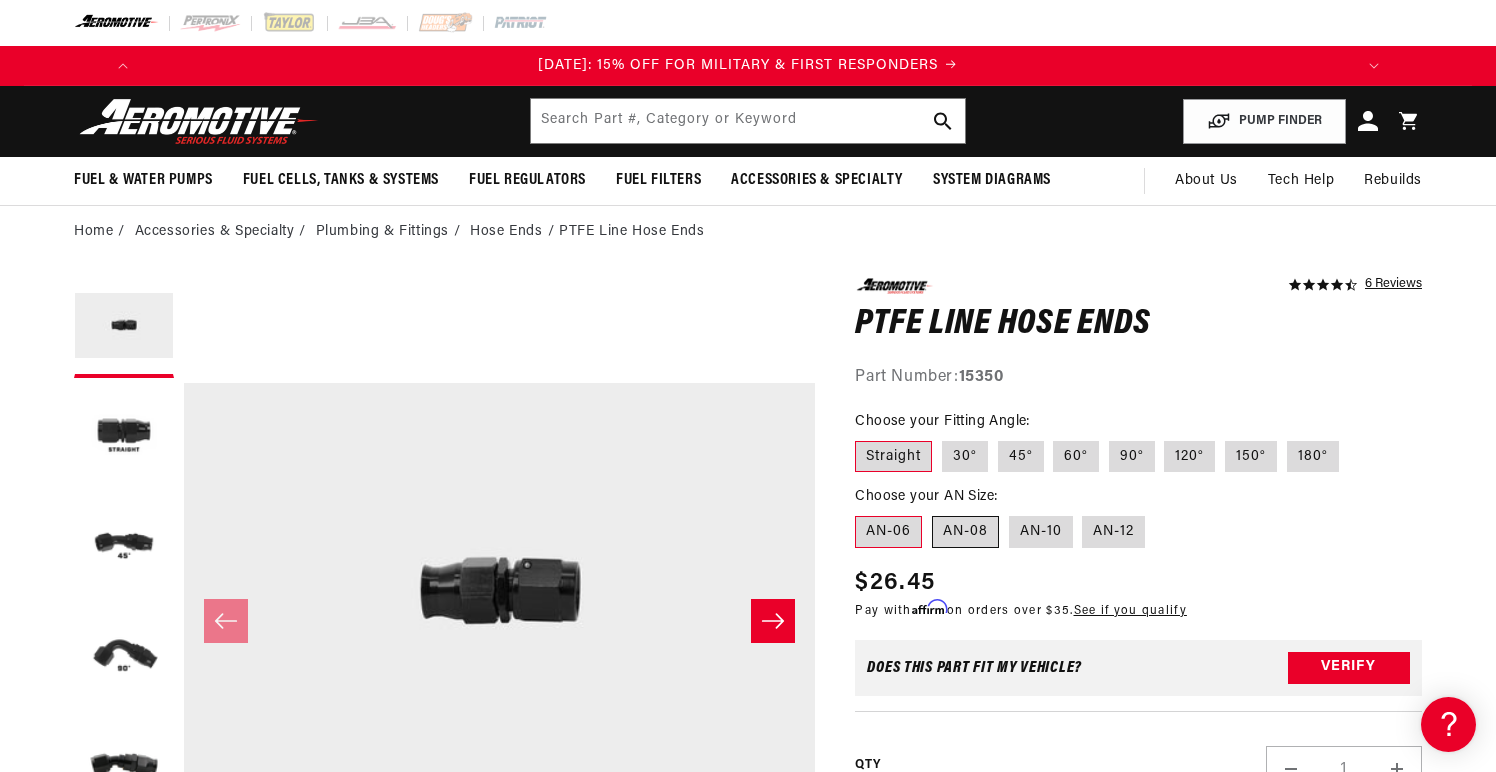 click on "AN-08" at bounding box center (932, 512) 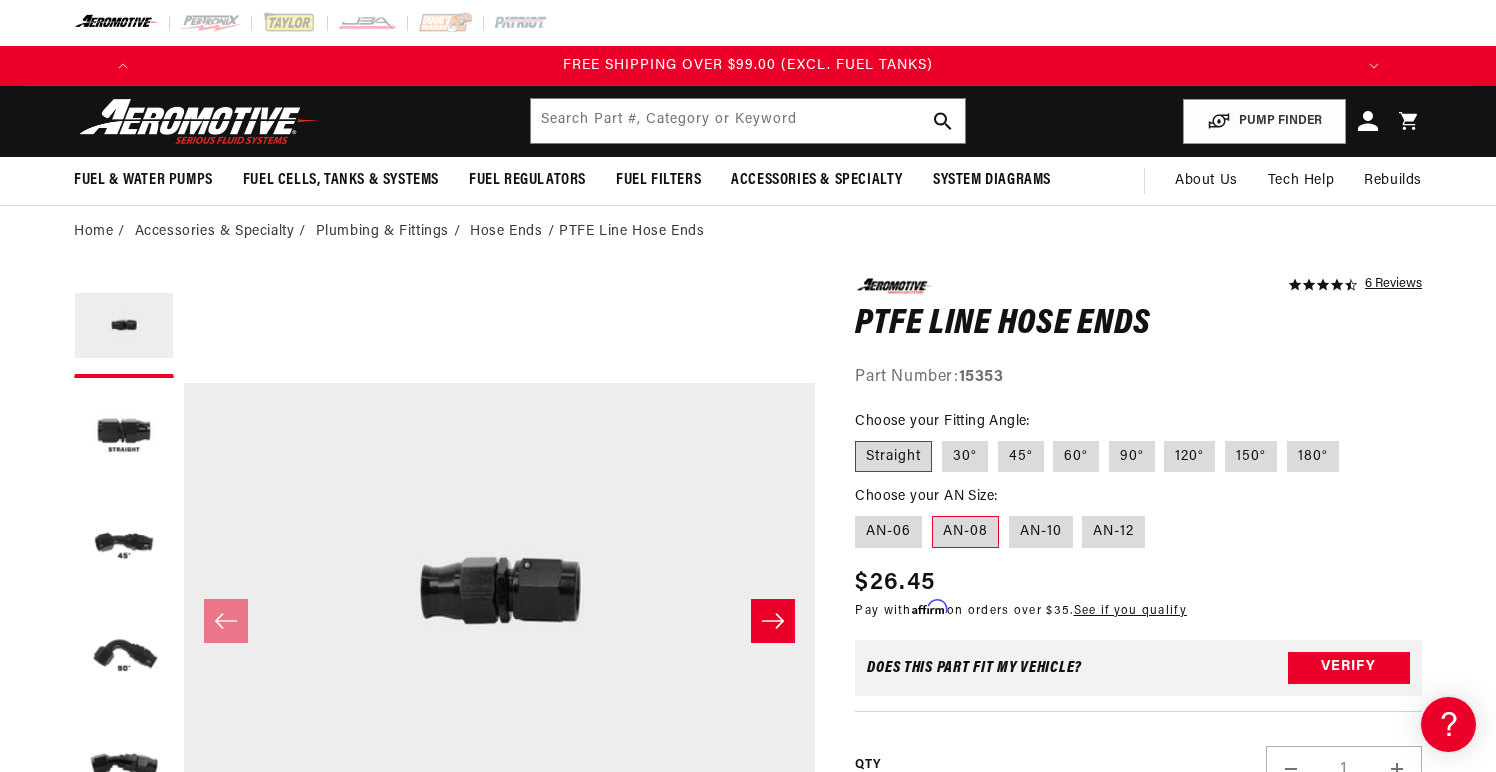 scroll, scrollTop: 0, scrollLeft: 2492, axis: horizontal 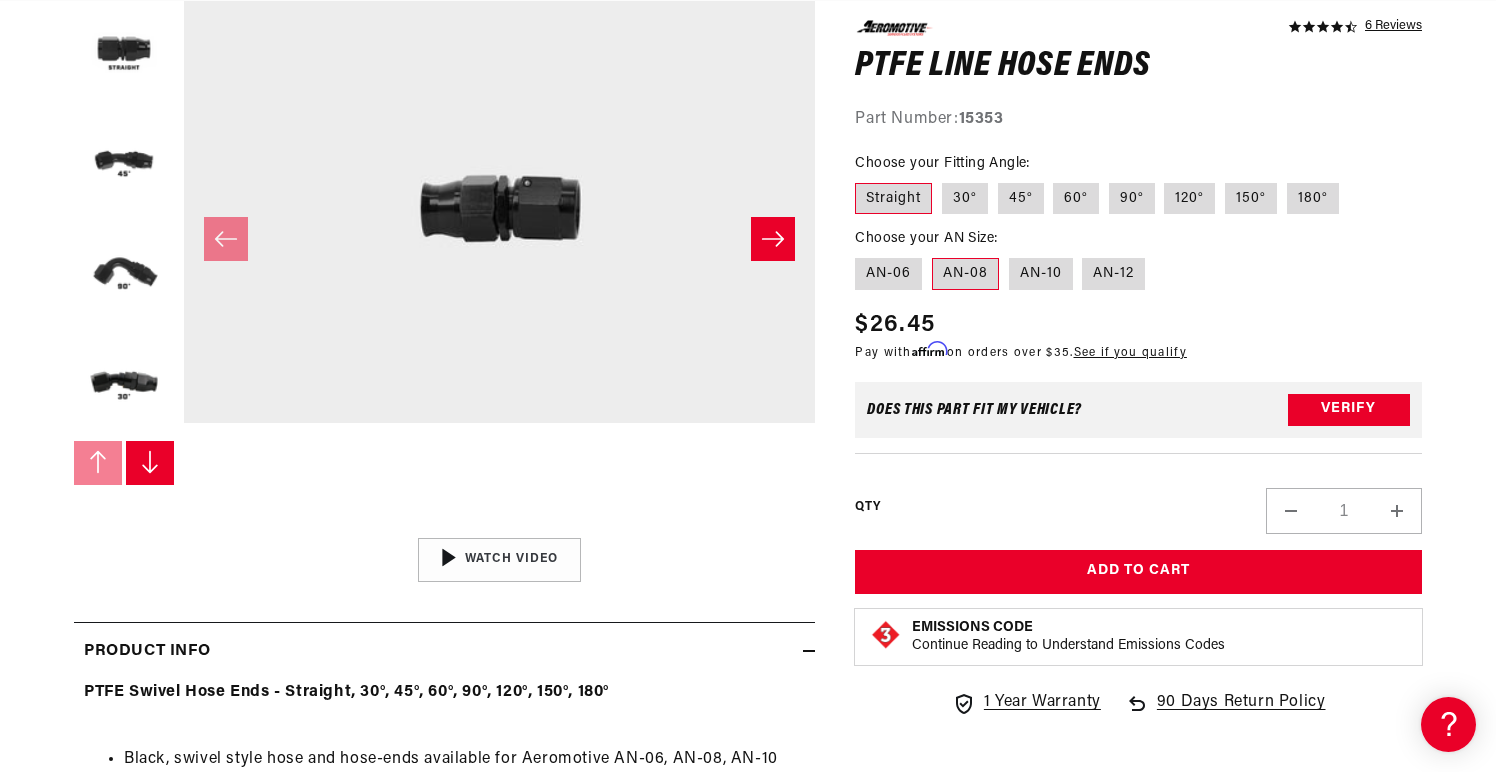 click 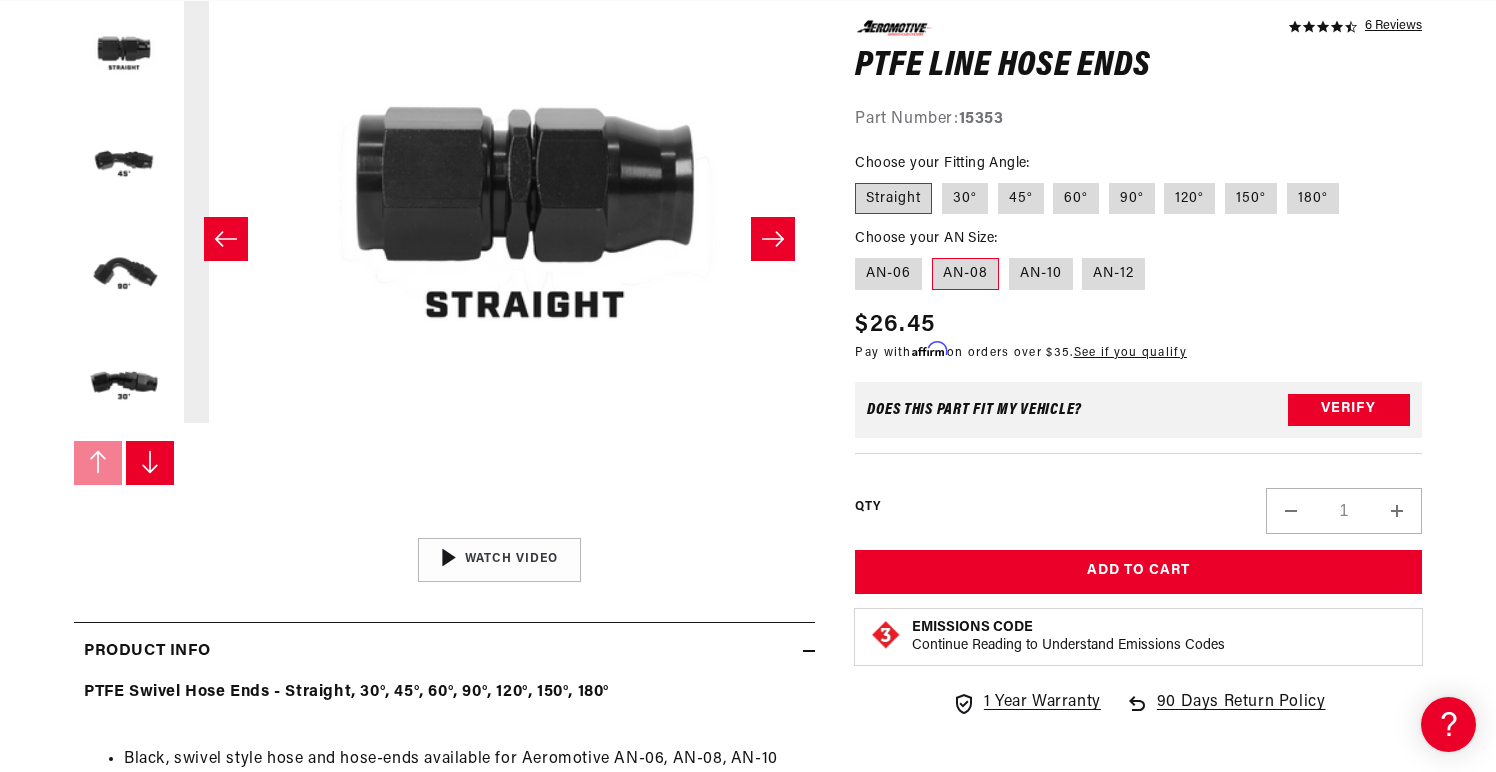 scroll, scrollTop: 0, scrollLeft: 631, axis: horizontal 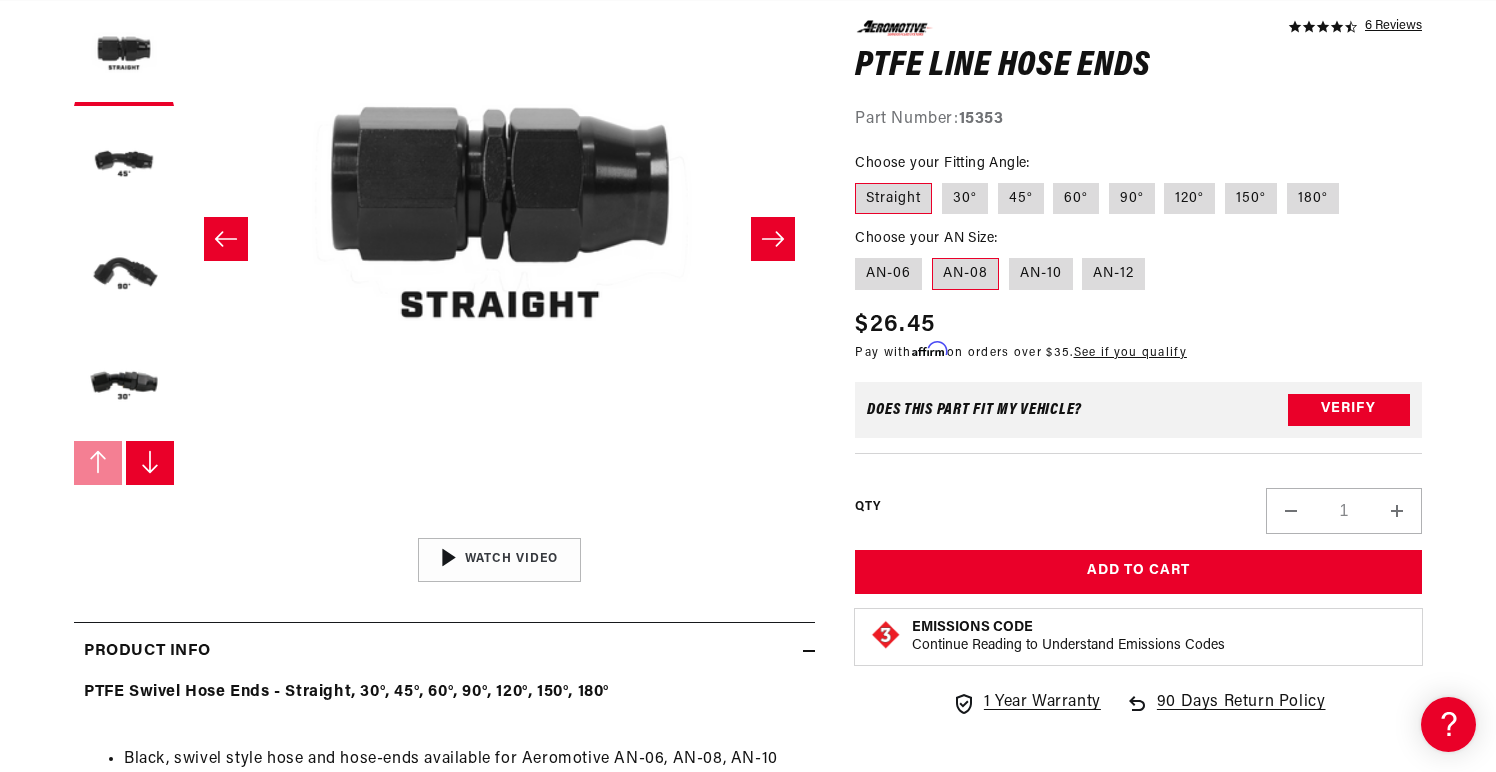 click 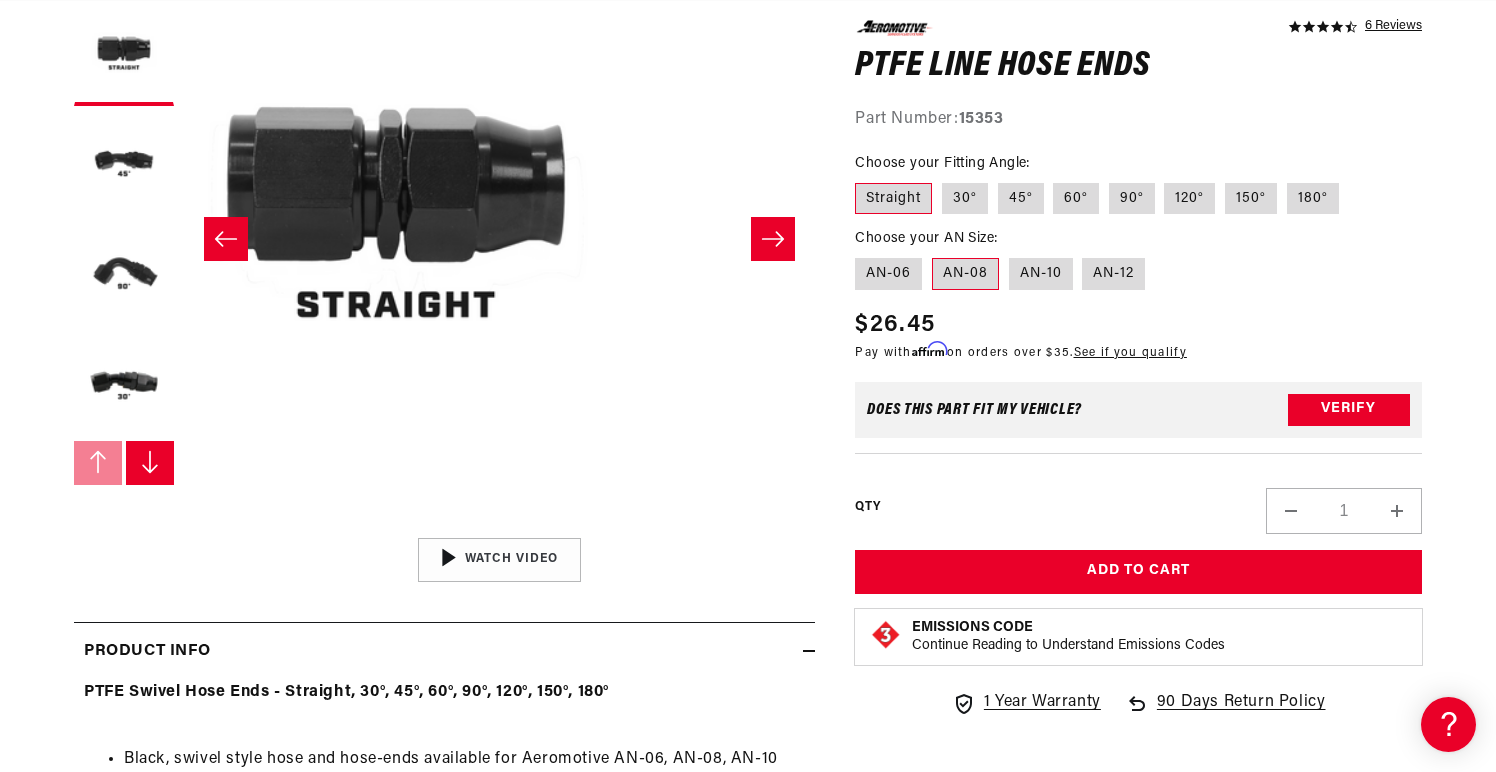 scroll, scrollTop: 0, scrollLeft: 11, axis: horizontal 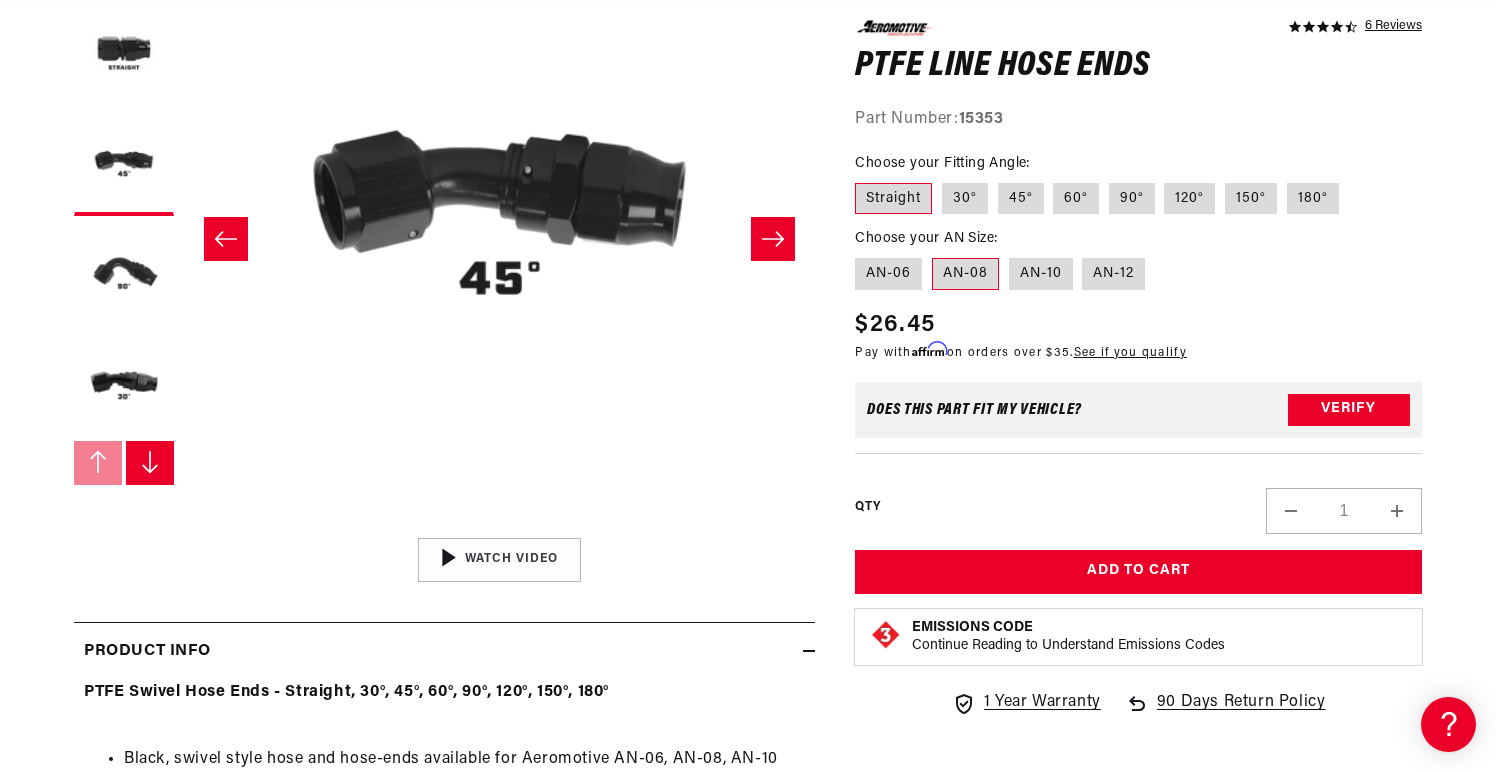 click 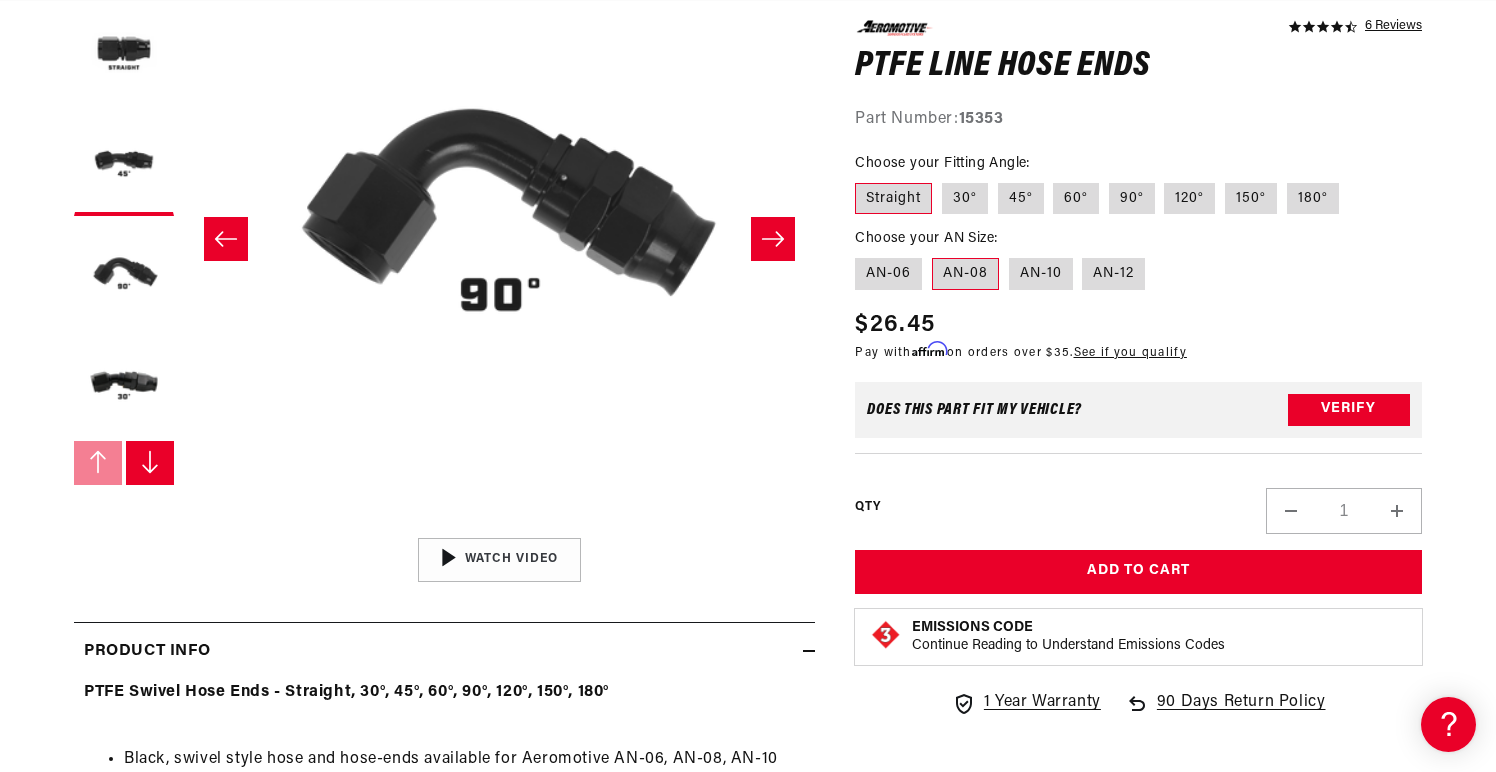 click 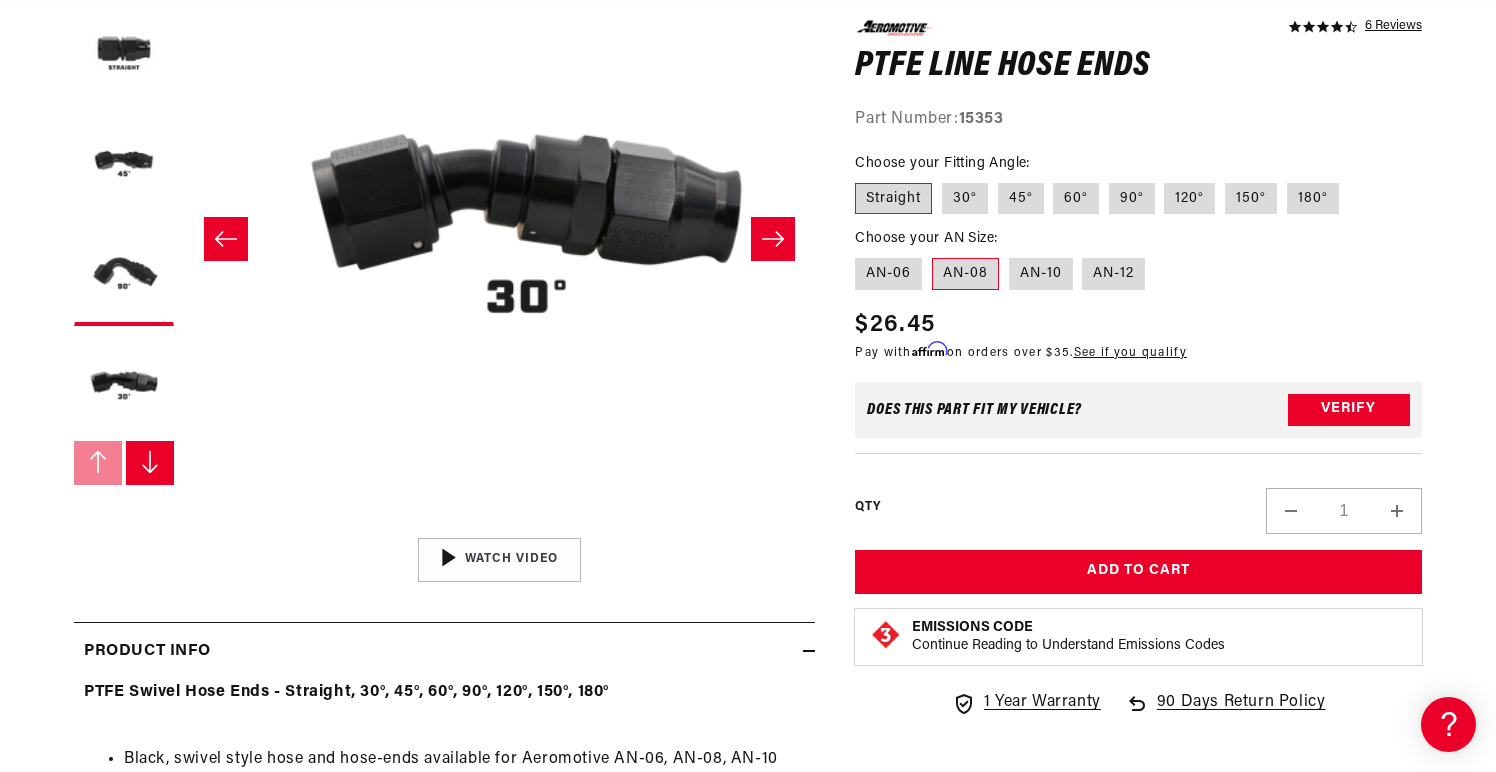 scroll, scrollTop: 0, scrollLeft: 2525, axis: horizontal 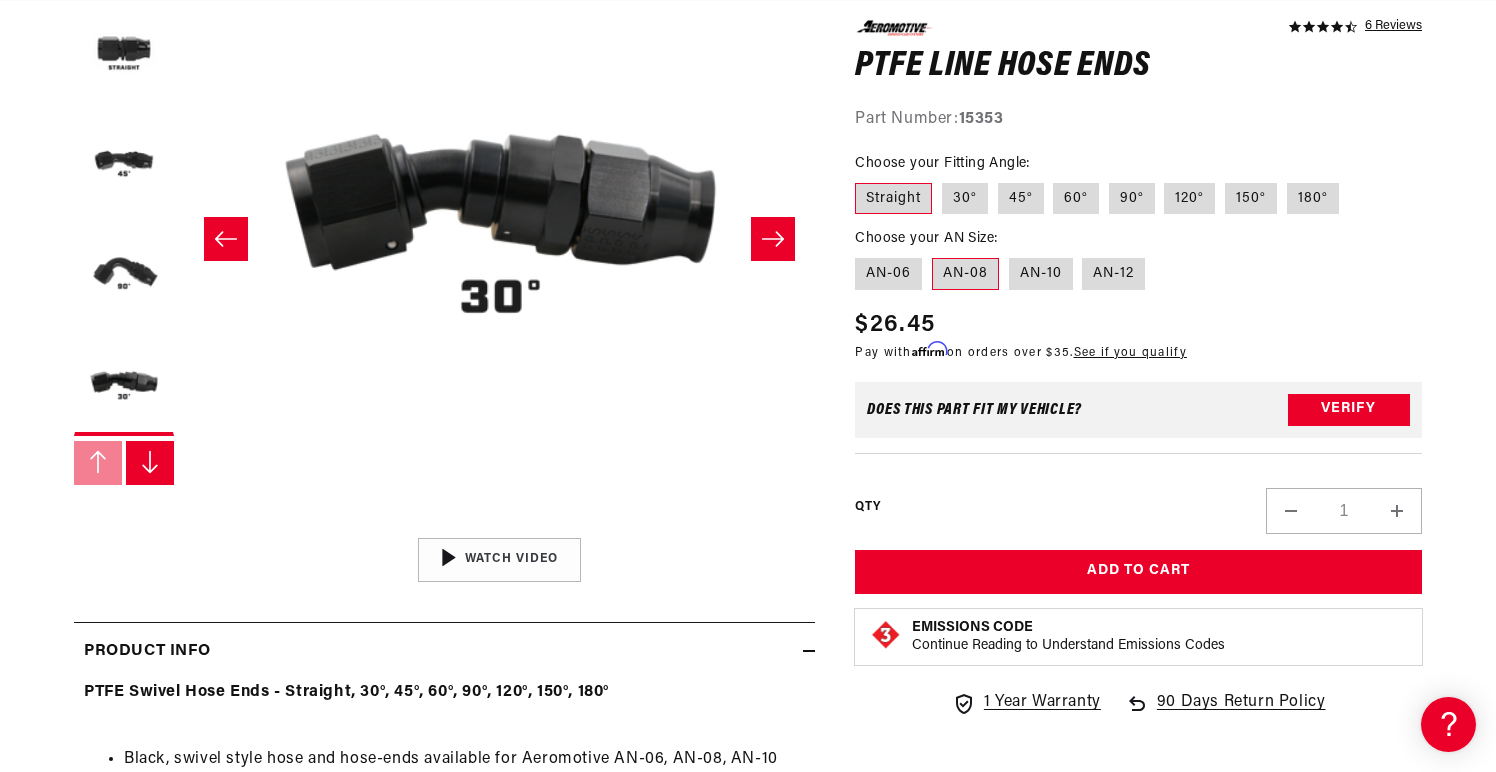 click on "Increase quantity for PTFE Line Hose Ends" at bounding box center (1397, 510) 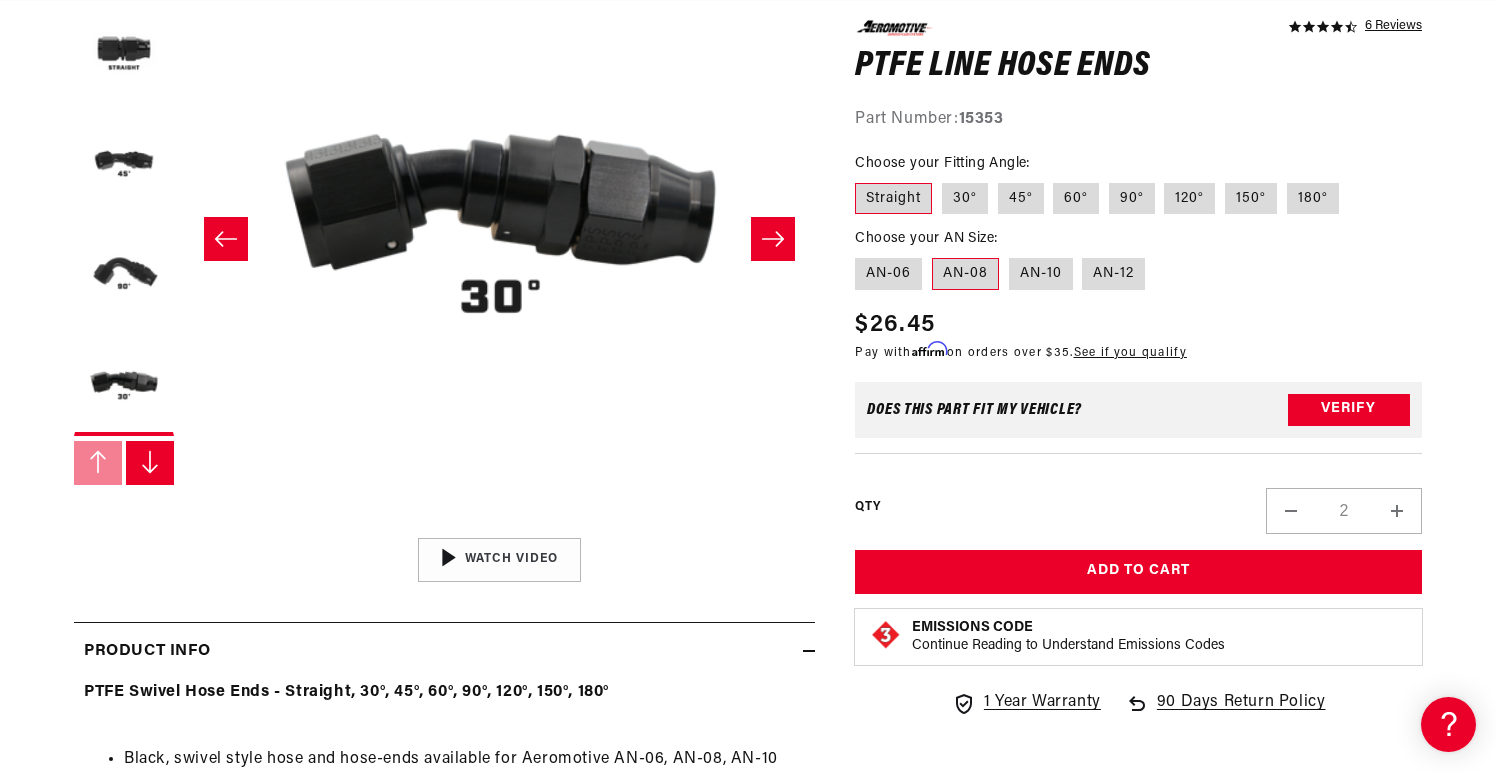 click on "Increase quantity for PTFE Line Hose Ends" at bounding box center [1397, 510] 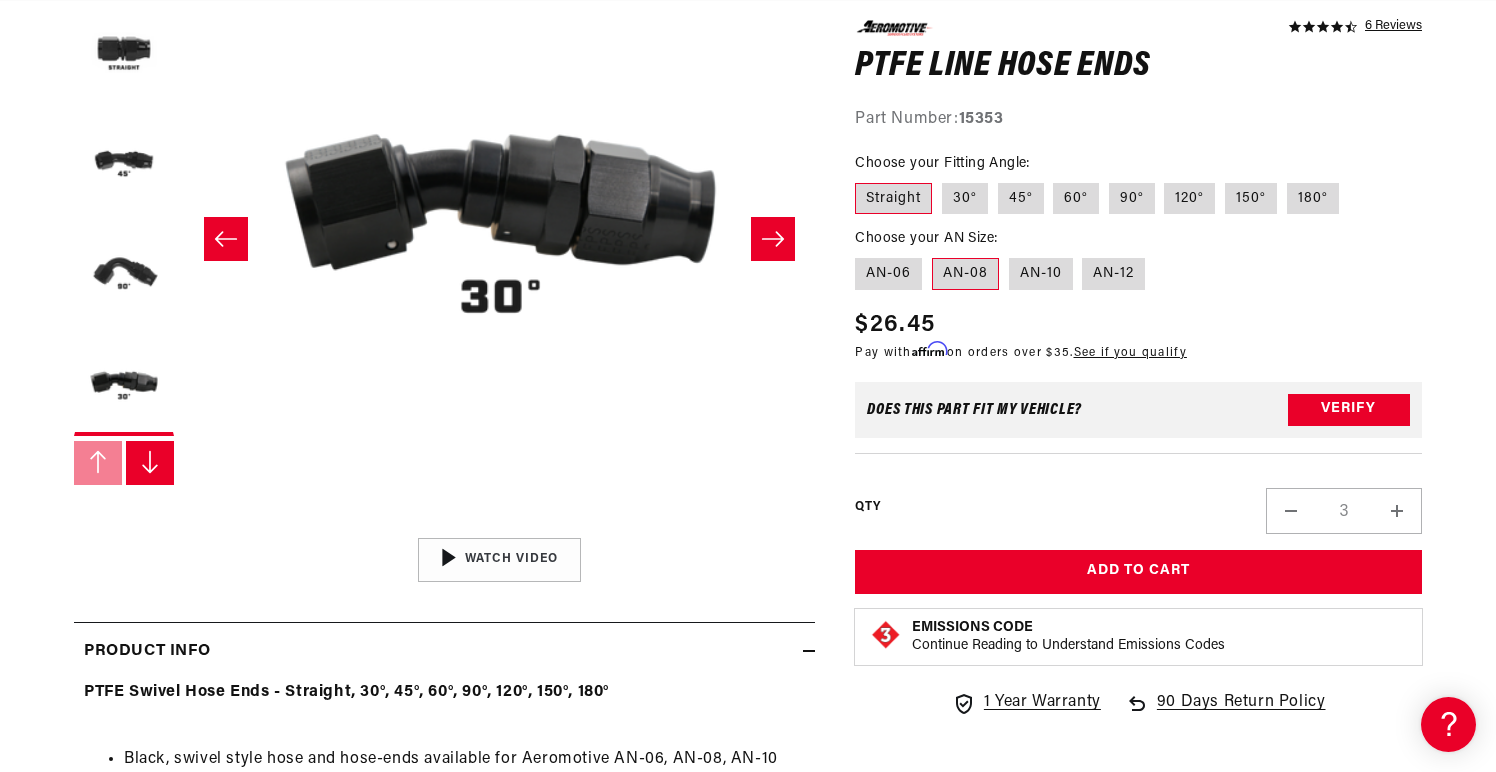 click on "Increase quantity for PTFE Line Hose Ends" at bounding box center [1397, 510] 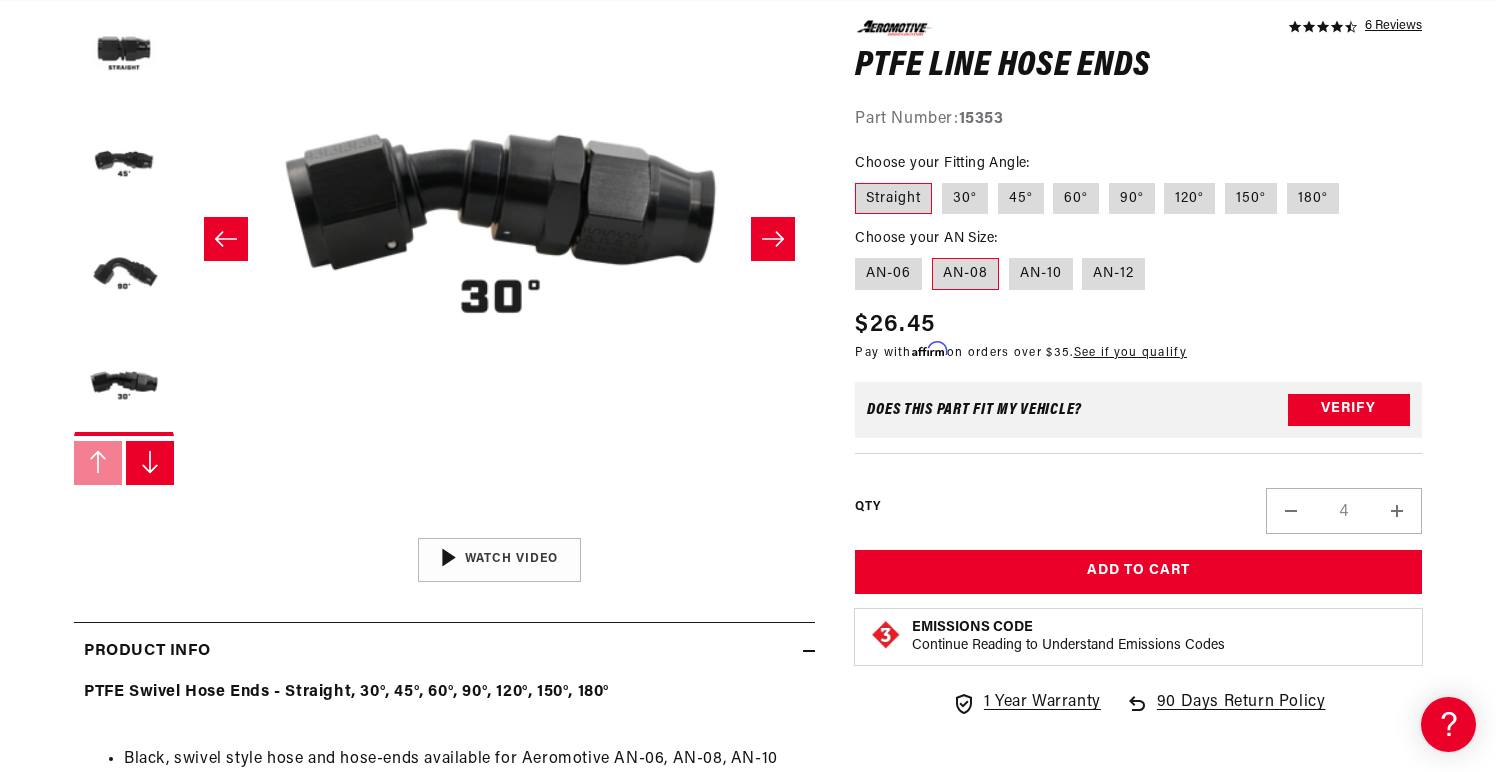 click on "Increase quantity for PTFE Line Hose Ends" at bounding box center [1397, 510] 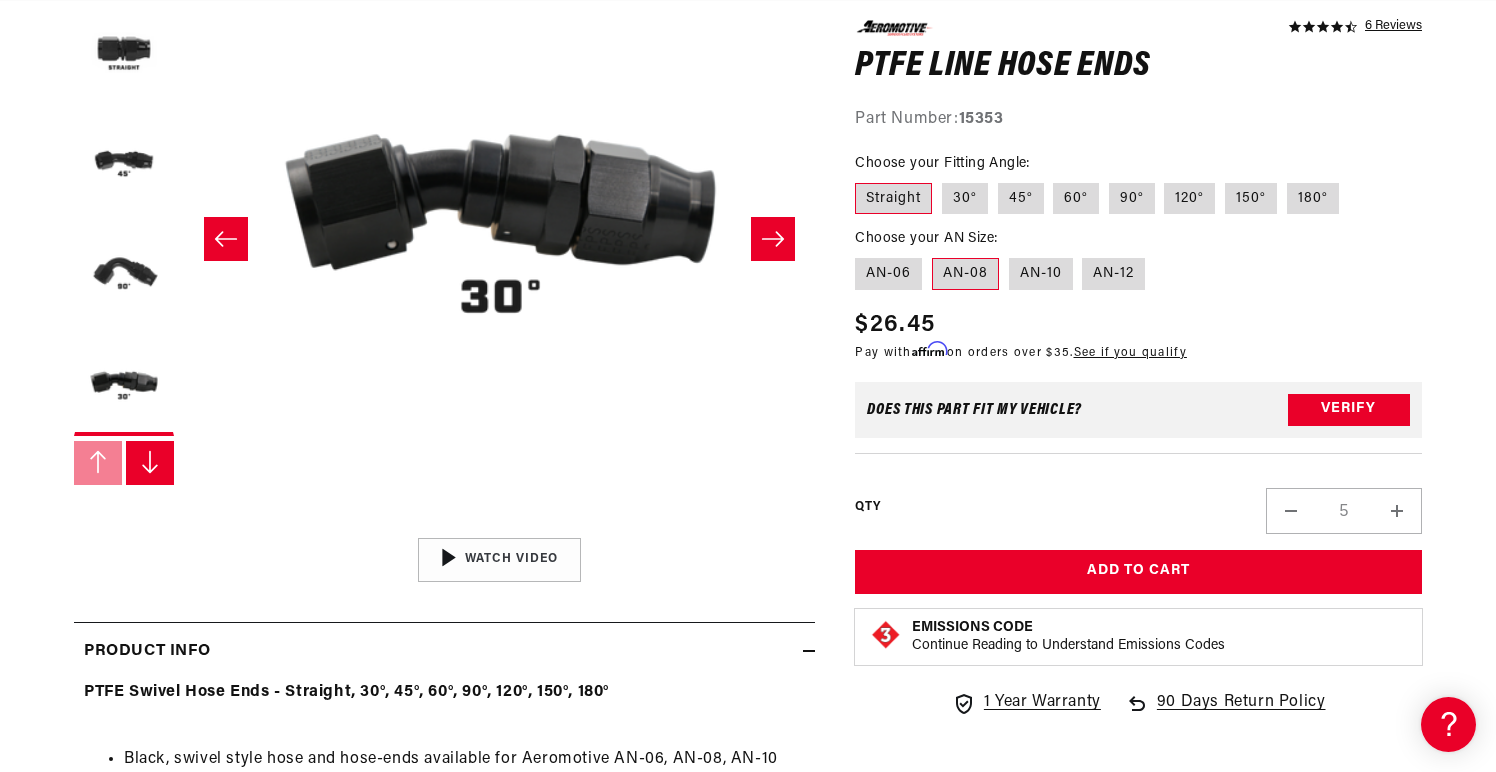 click on "Increase quantity for PTFE Line Hose Ends" at bounding box center [1397, 510] 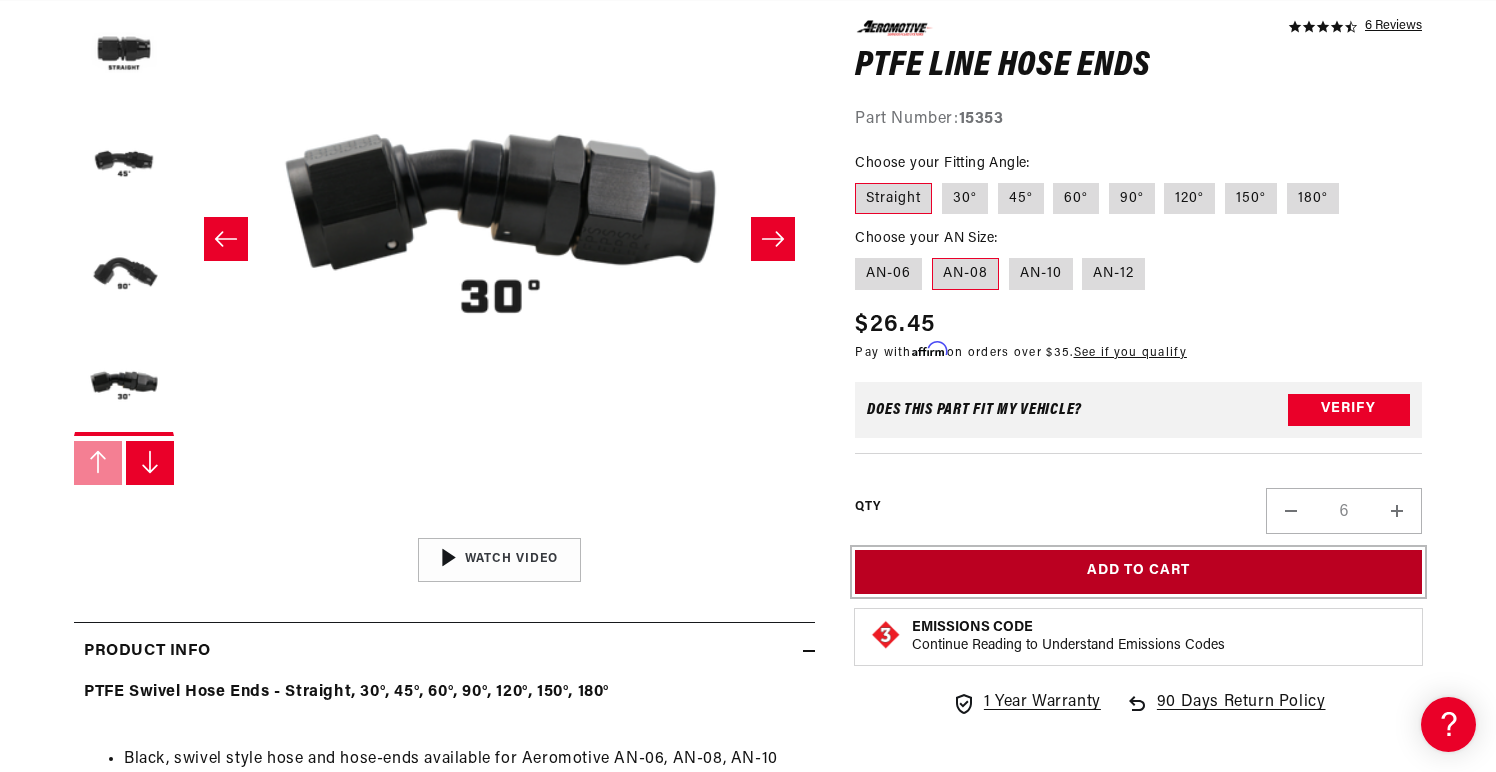 click on "Add to Cart" at bounding box center (1138, 571) 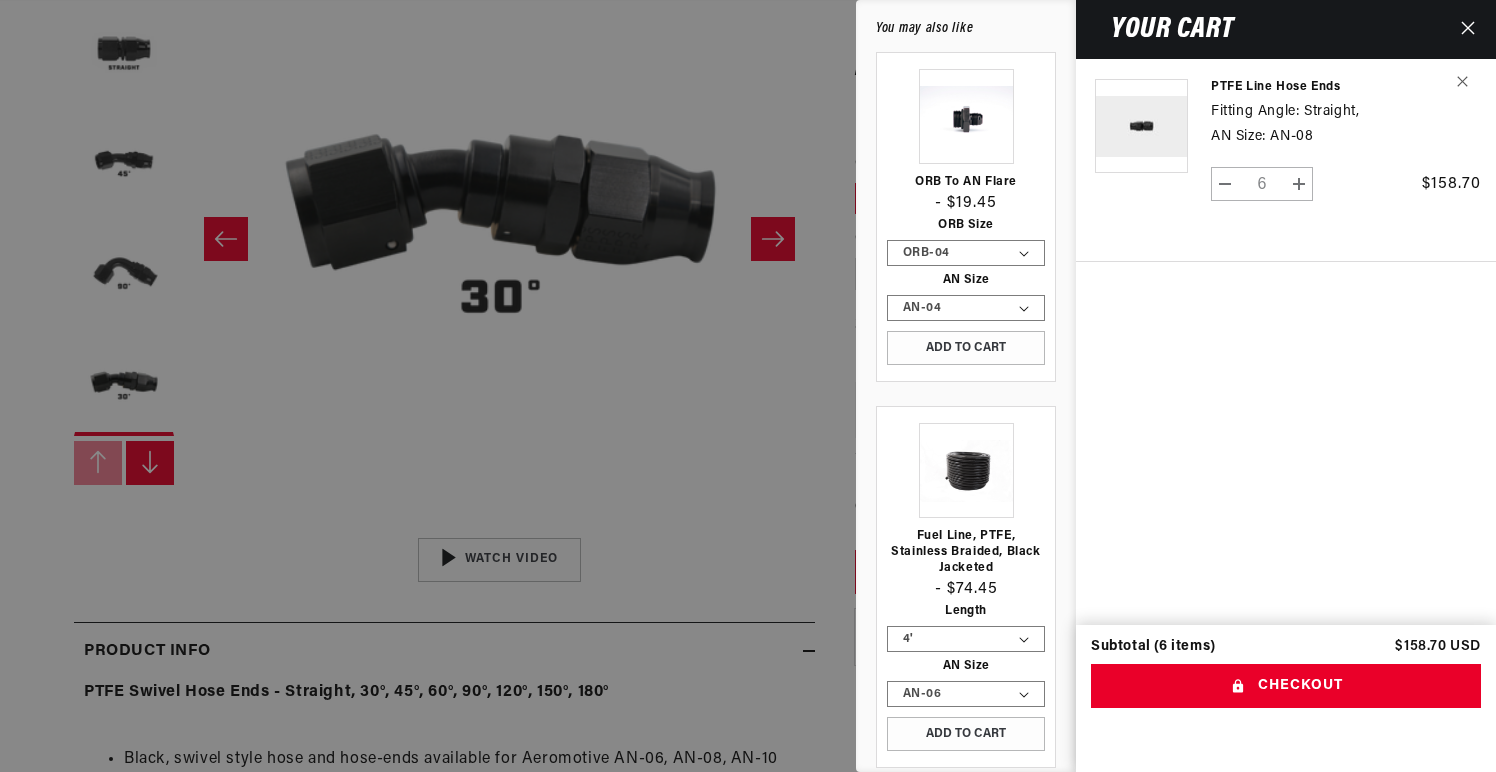 scroll, scrollTop: 0, scrollLeft: 2492, axis: horizontal 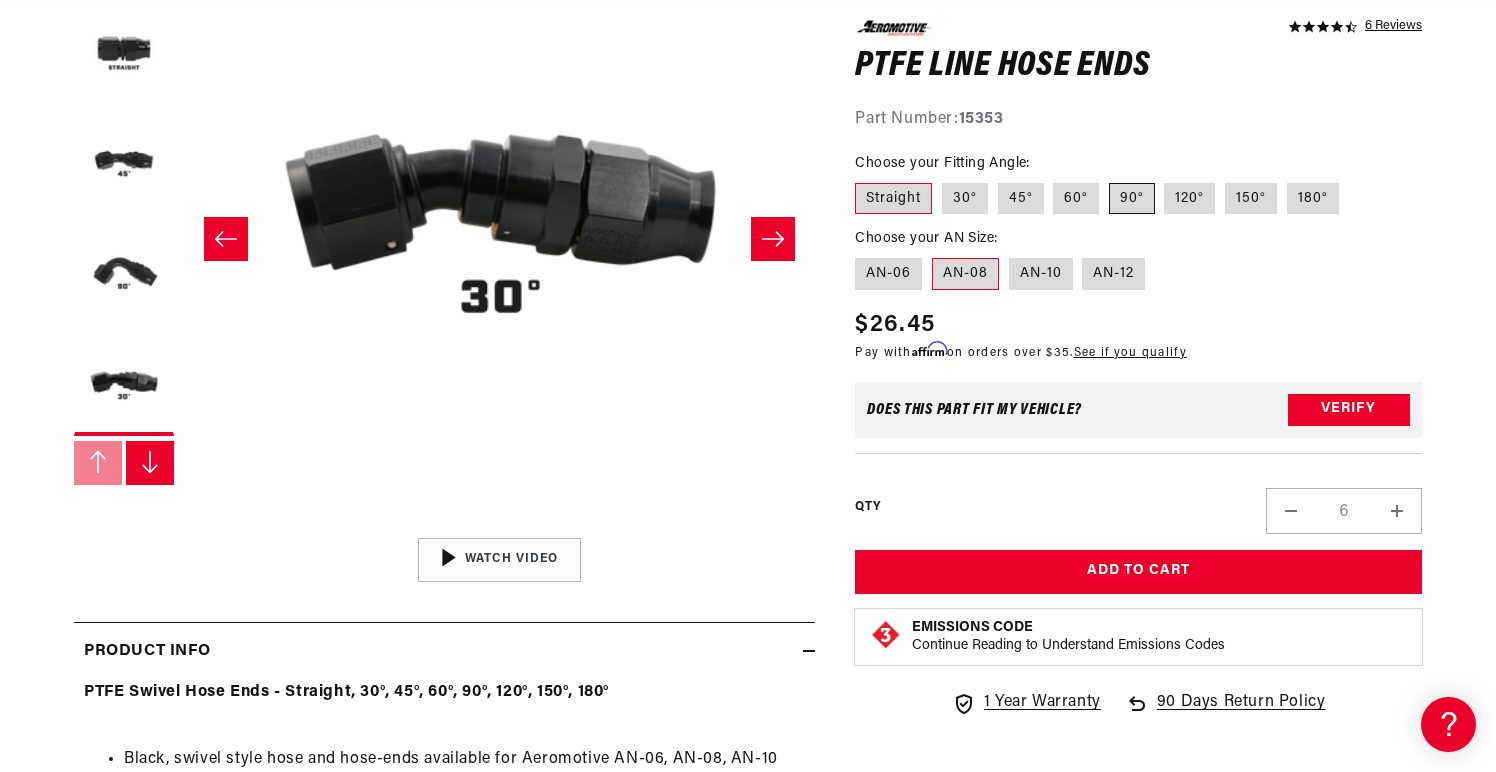 click on "90°" at bounding box center (1132, 198) 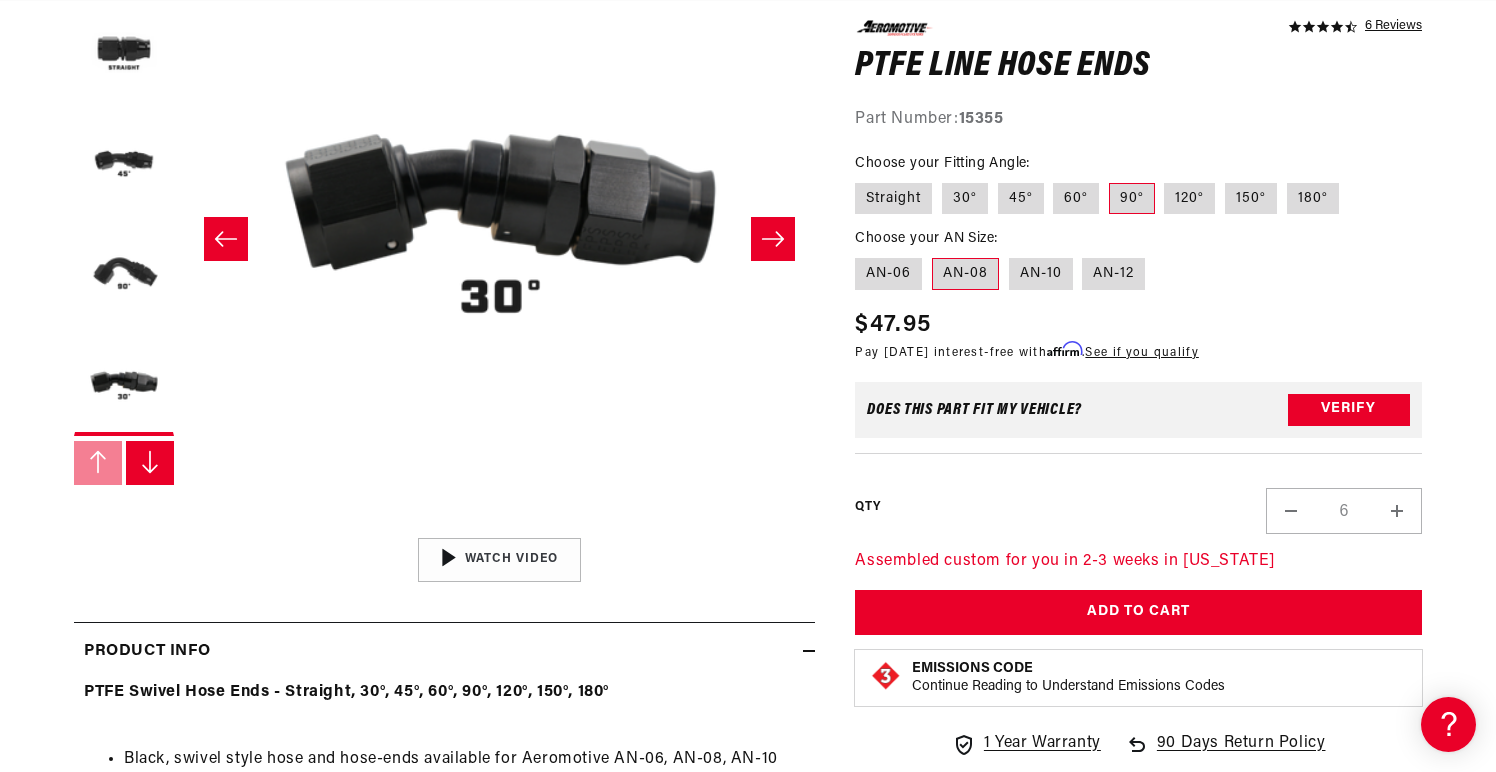 scroll, scrollTop: 0, scrollLeft: 2492, axis: horizontal 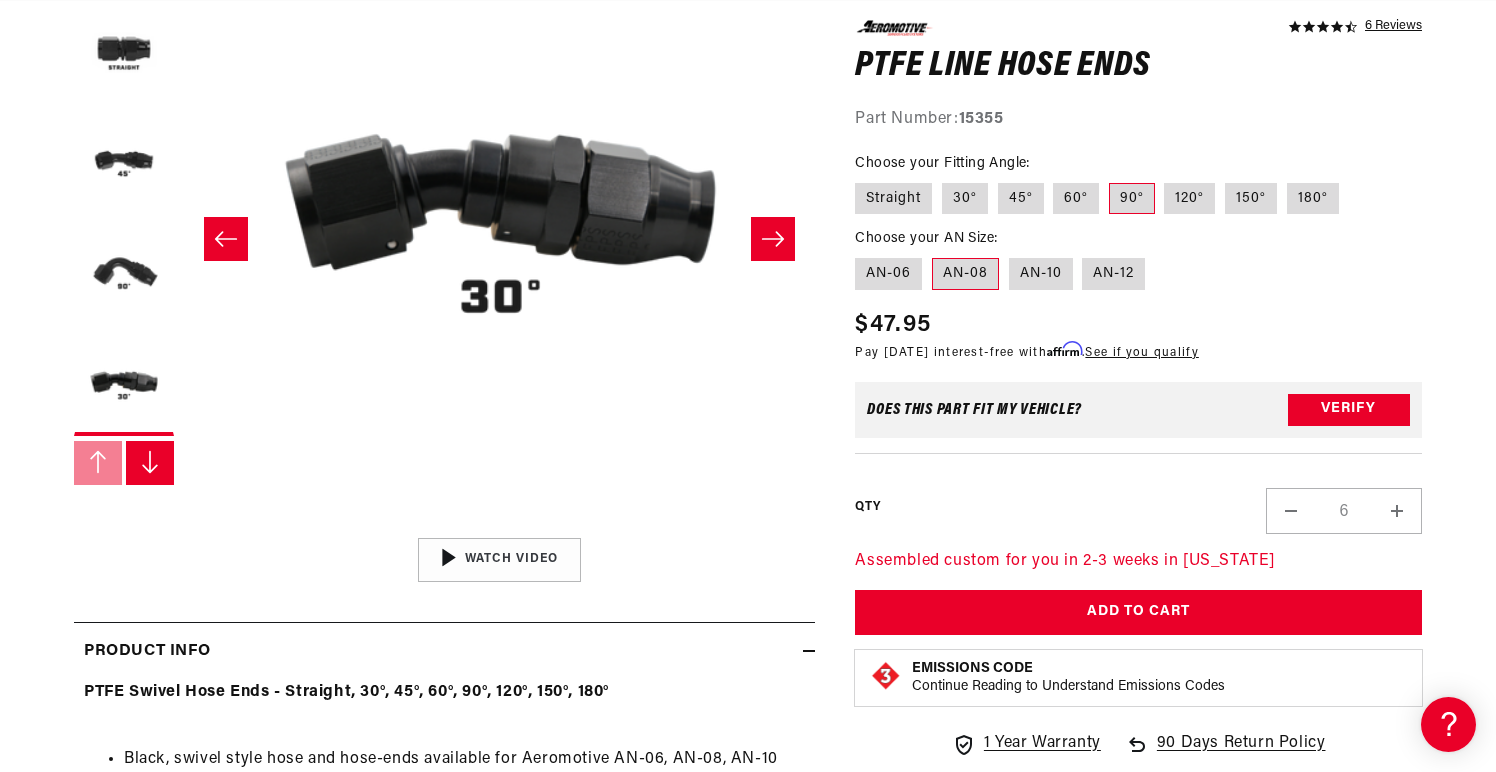 click on "Decrease quantity for PTFE Line Hose Ends" at bounding box center (1291, 510) 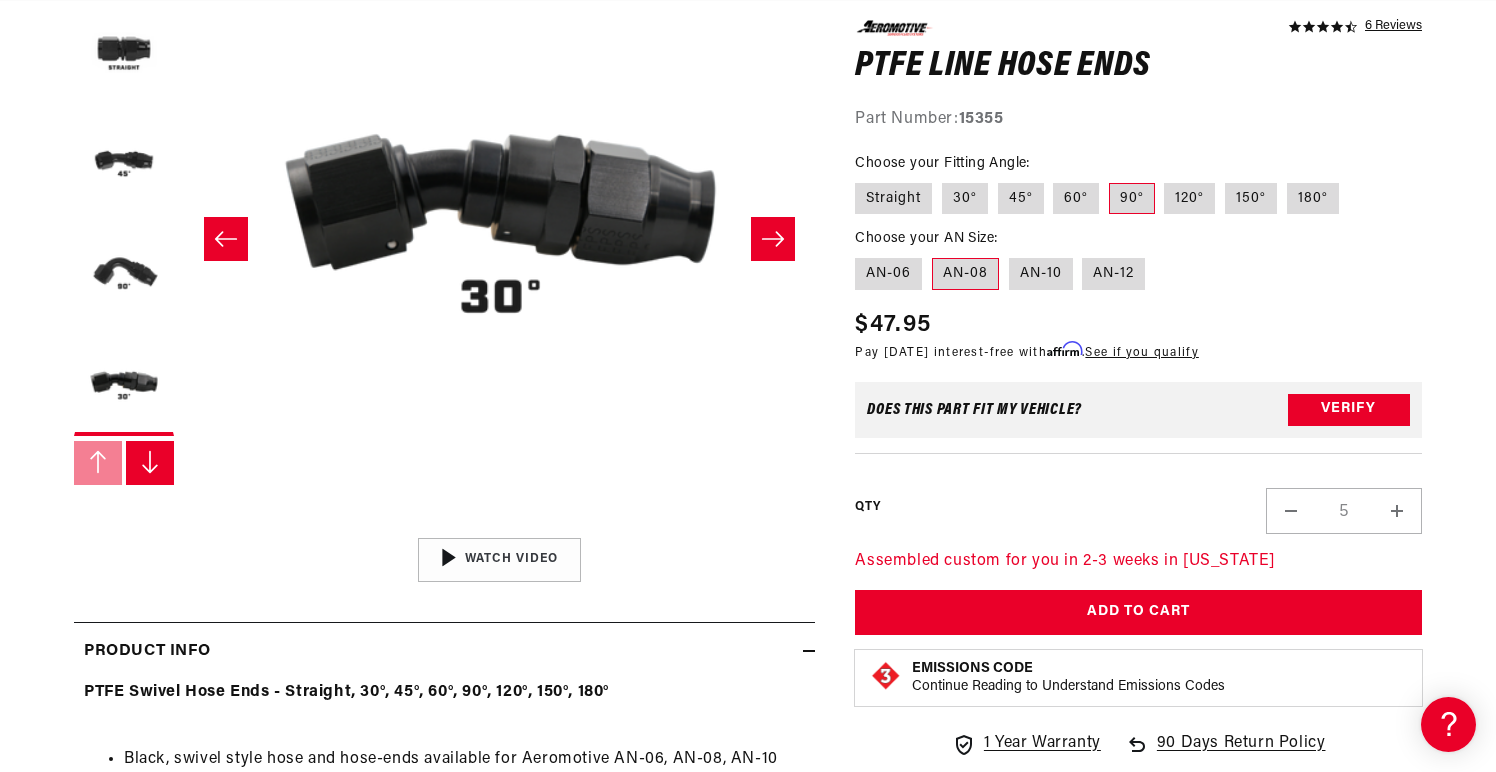 click on "Decrease quantity for PTFE Line Hose Ends" at bounding box center [1291, 510] 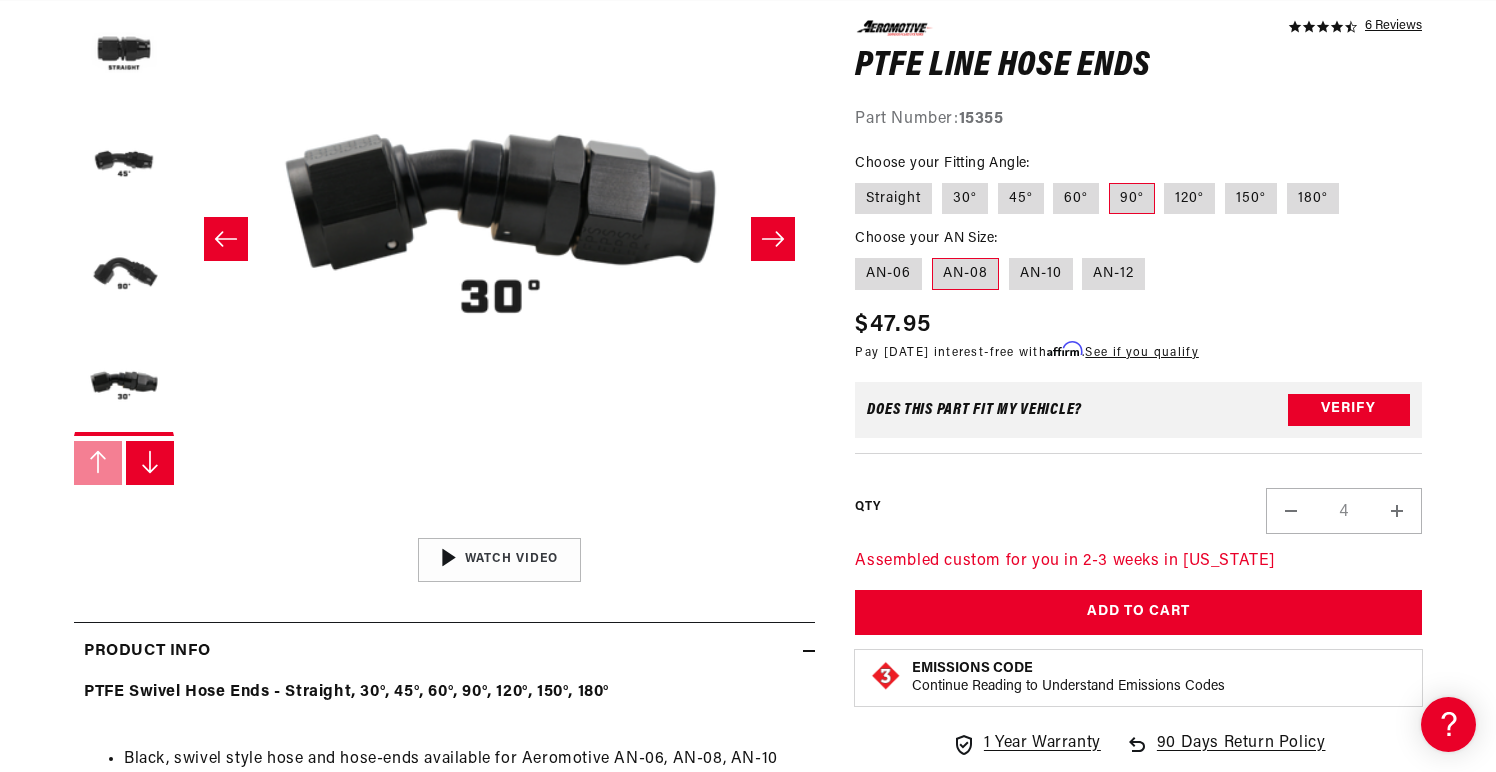 click on "Decrease quantity for PTFE Line Hose Ends" at bounding box center [1291, 510] 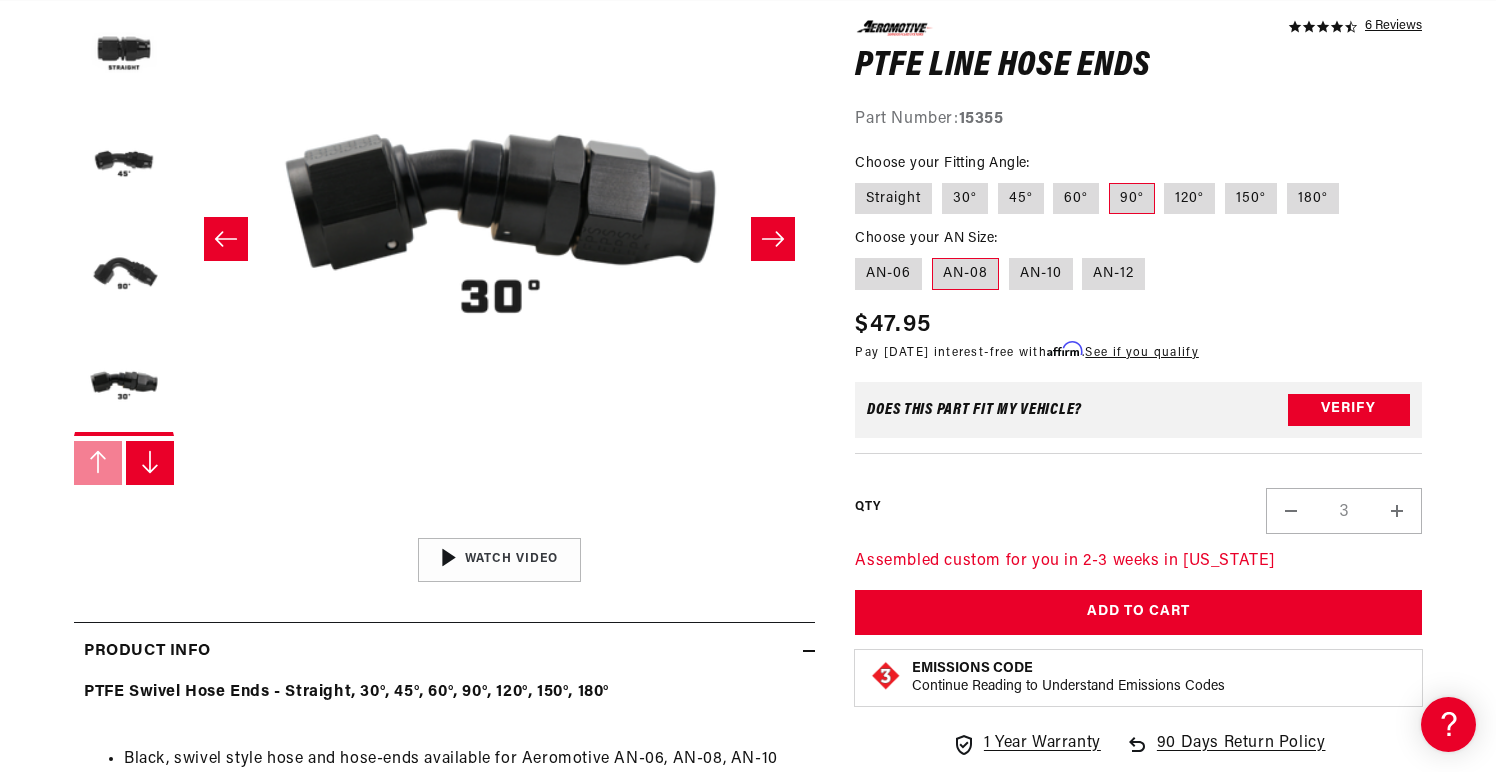 click on "Decrease quantity for PTFE Line Hose Ends" at bounding box center (1291, 510) 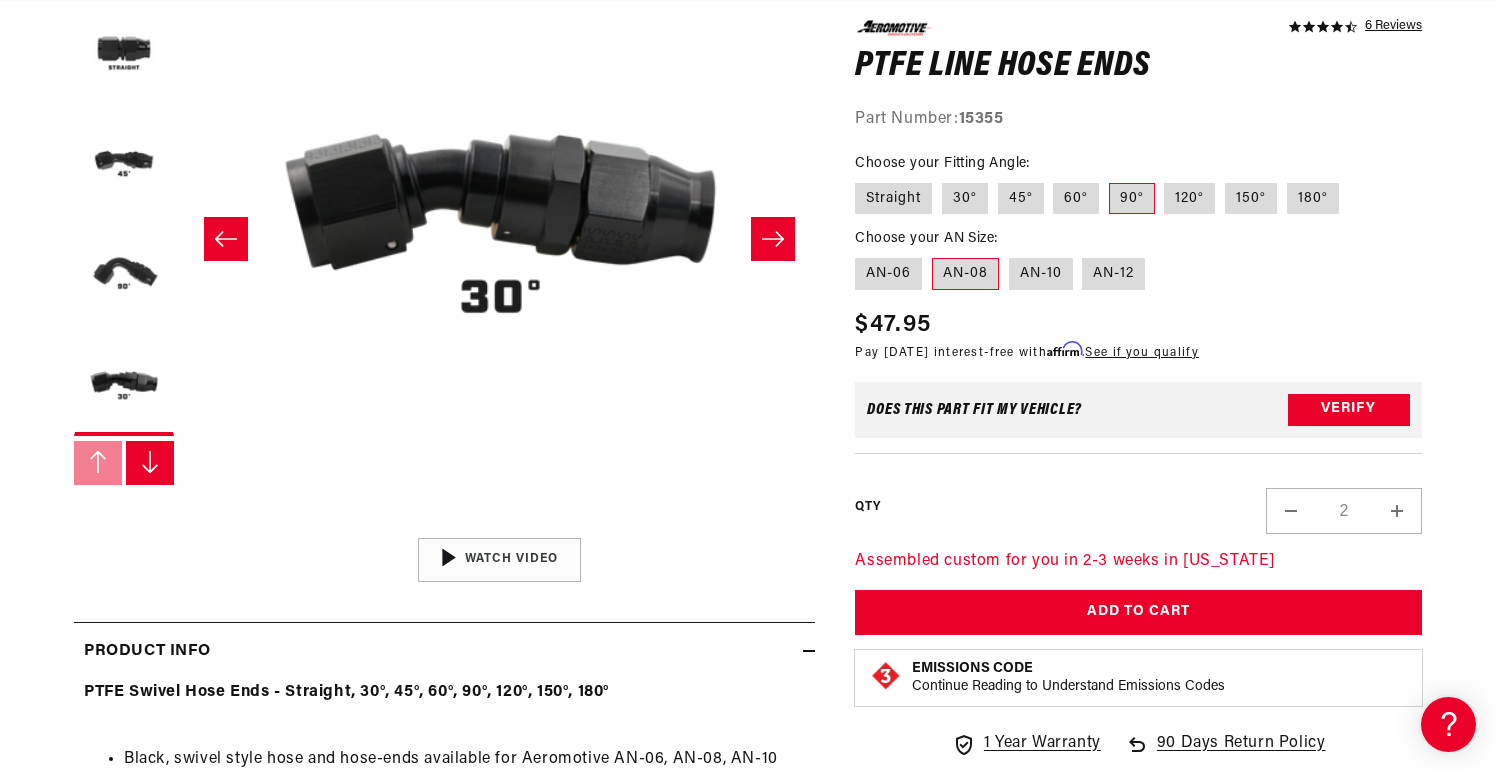 scroll, scrollTop: 0, scrollLeft: 1246, axis: horizontal 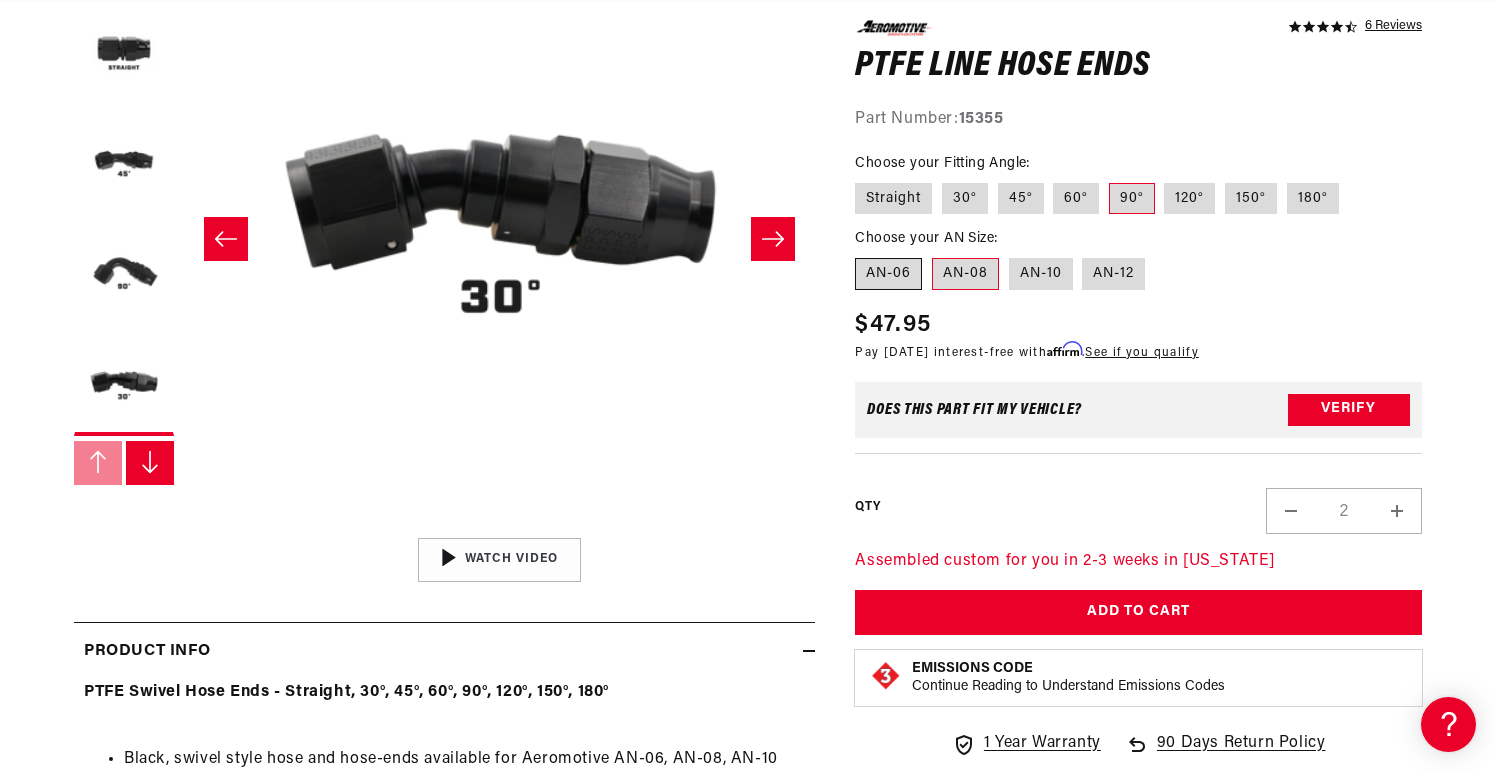 click on "AN-06" at bounding box center (888, 274) 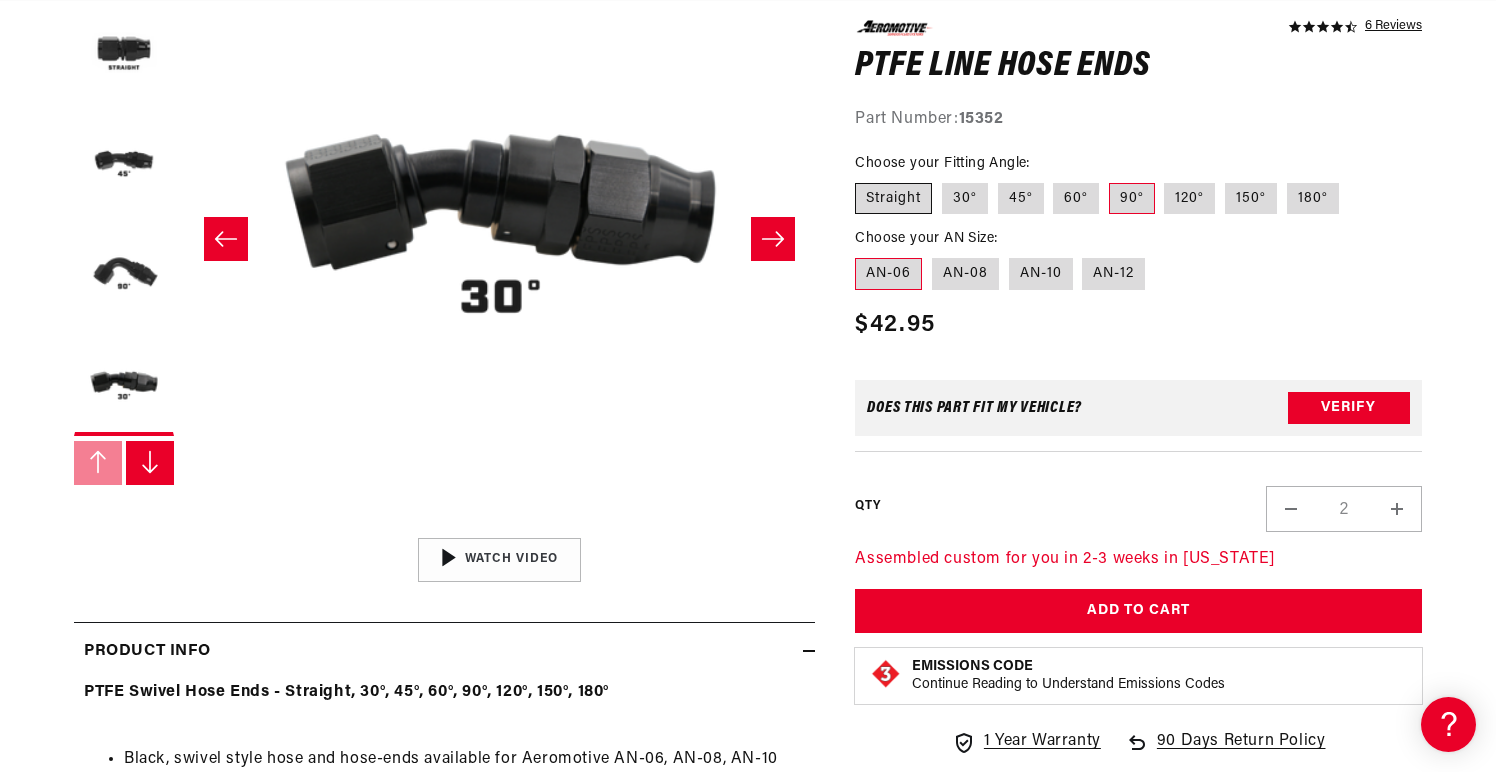 scroll, scrollTop: 0, scrollLeft: 2492, axis: horizontal 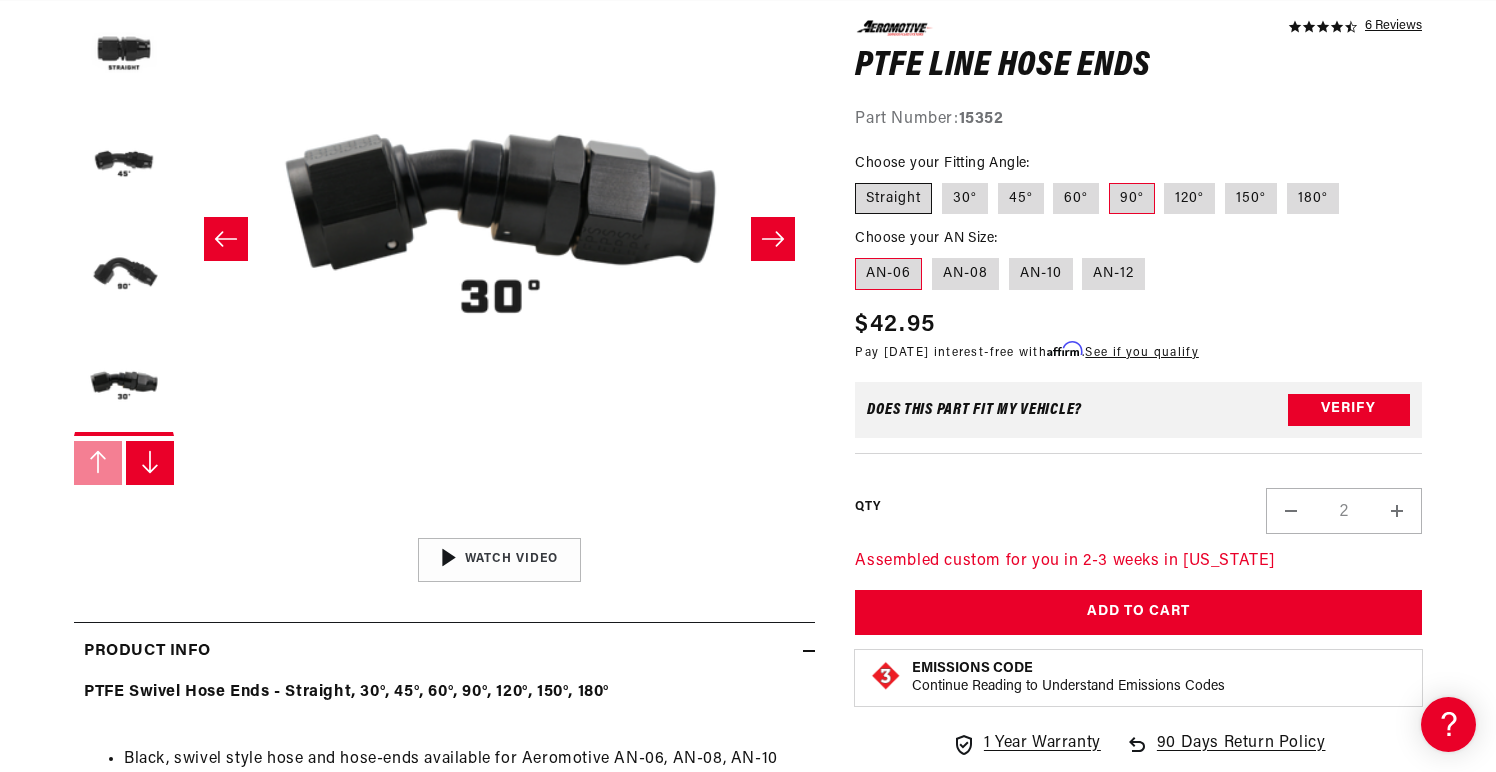 click on "Straight" at bounding box center [893, 198] 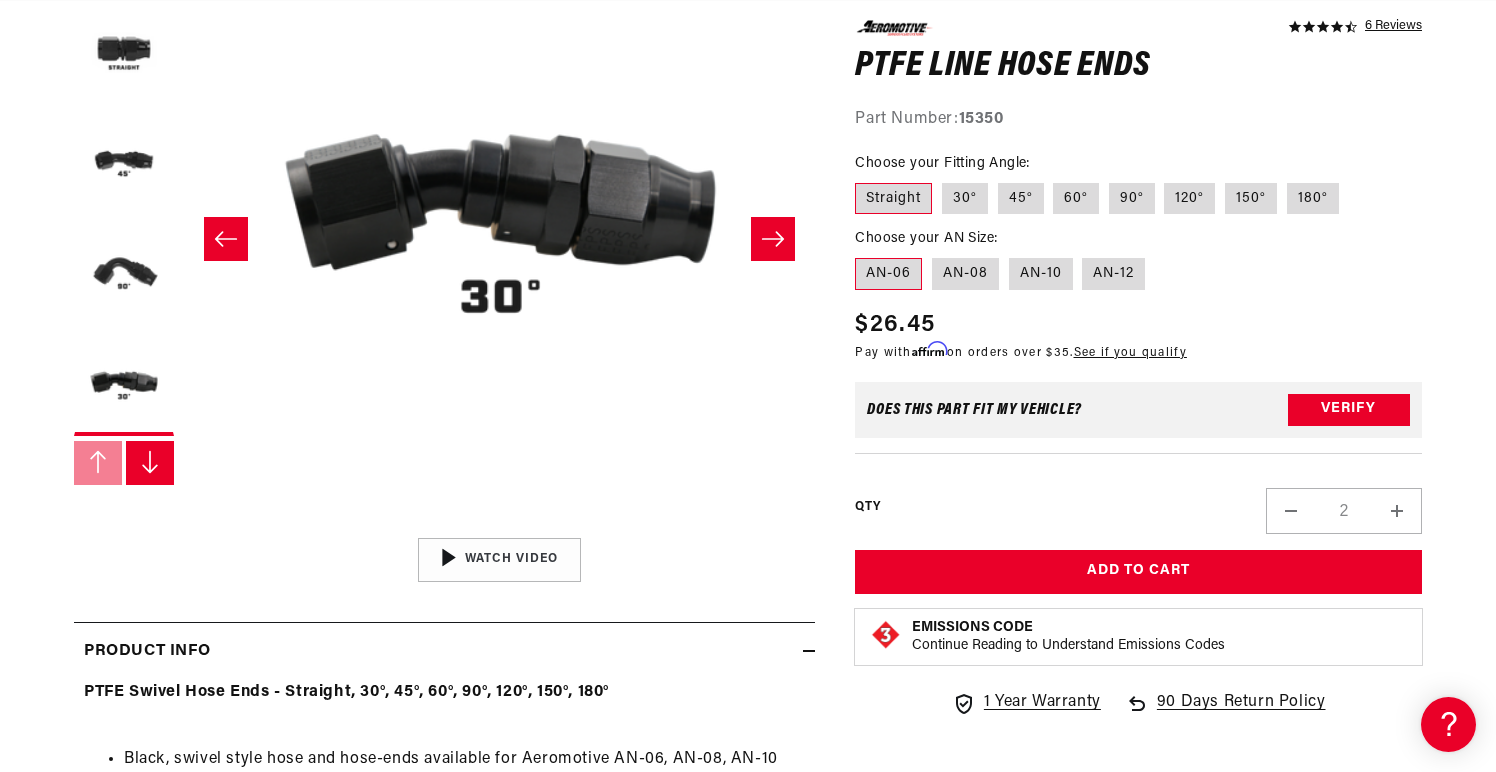 click on "Increase quantity for PTFE Line Hose Ends" at bounding box center [1397, 510] 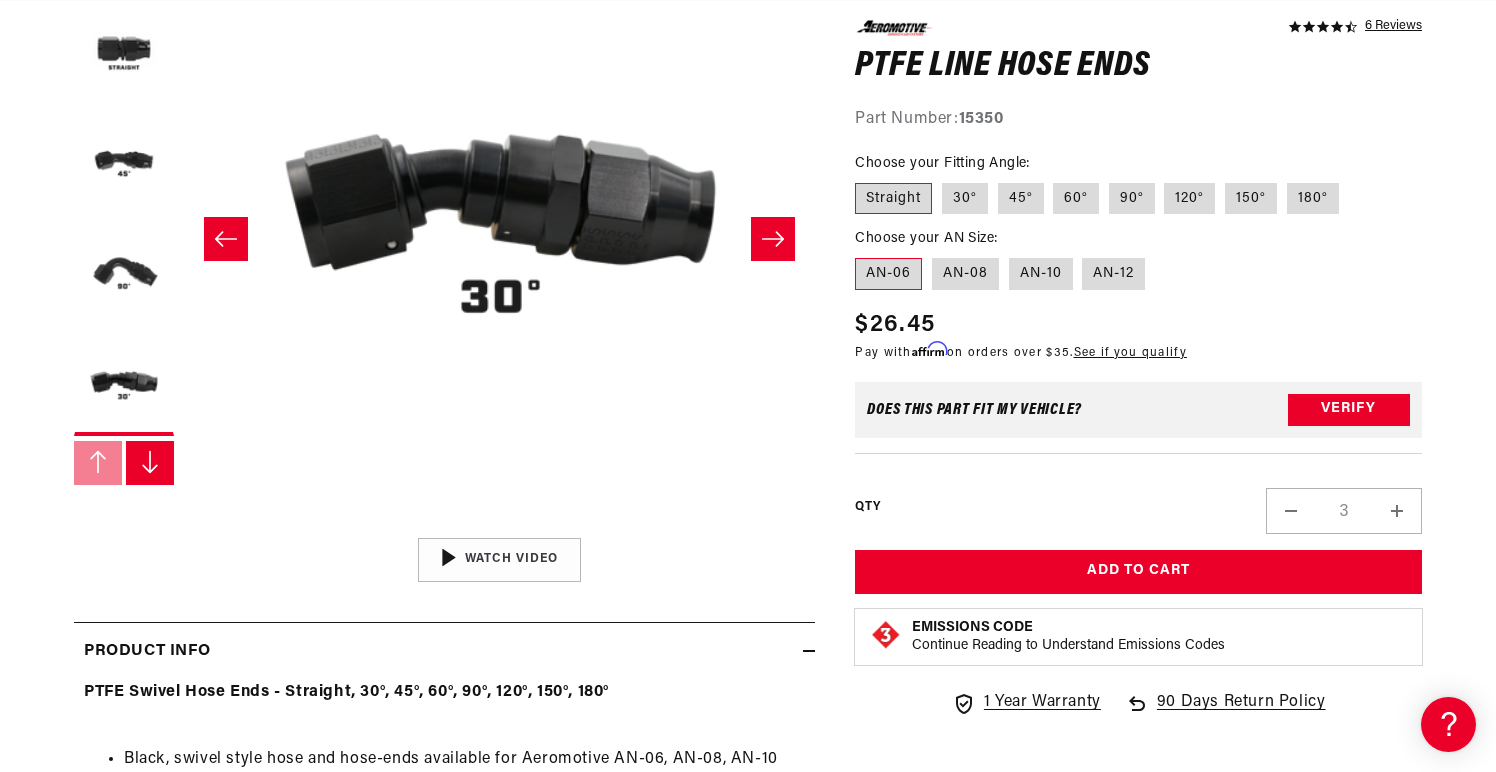 click on "Increase quantity for PTFE Line Hose Ends" at bounding box center (1397, 510) 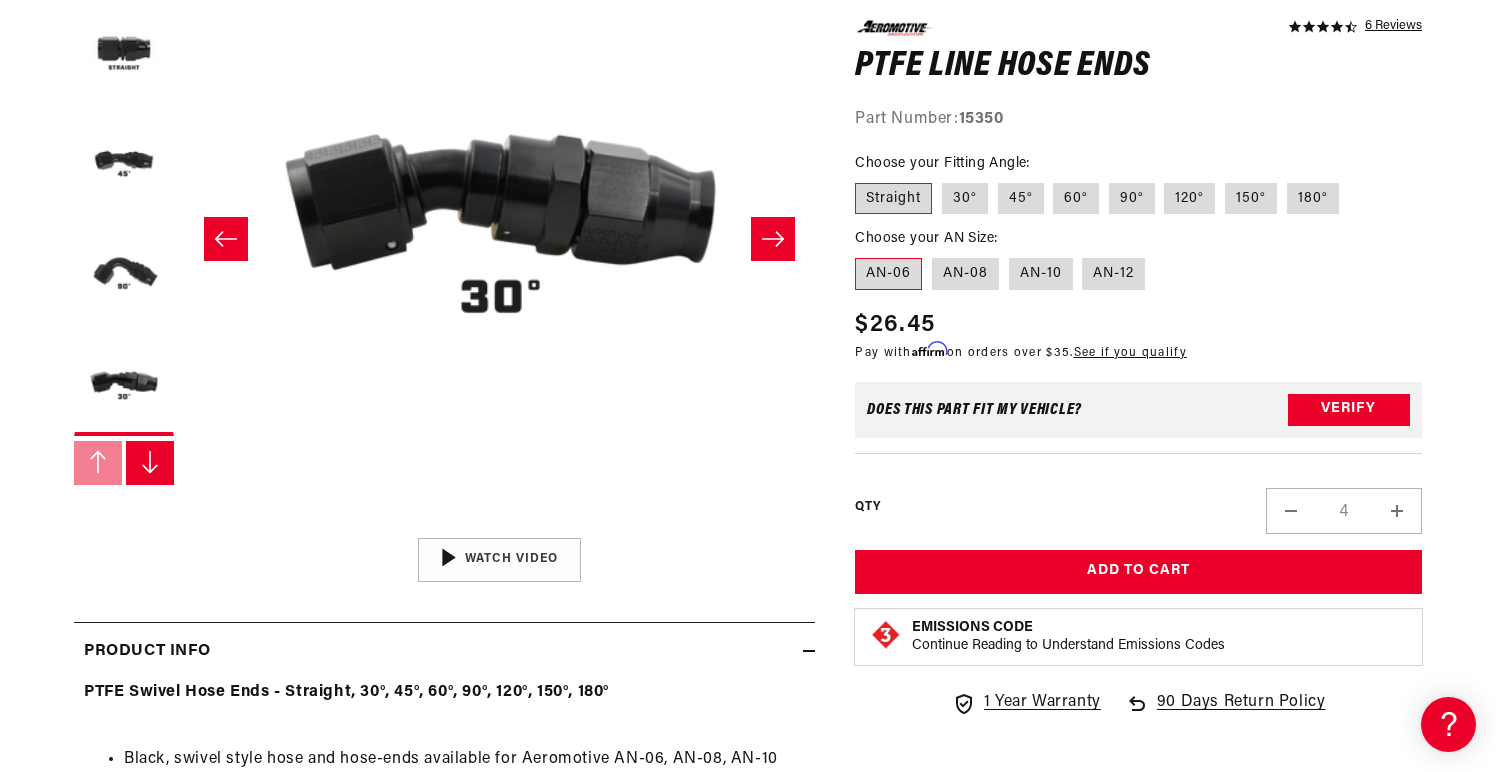 click on "Increase quantity for PTFE Line Hose Ends" at bounding box center (1397, 510) 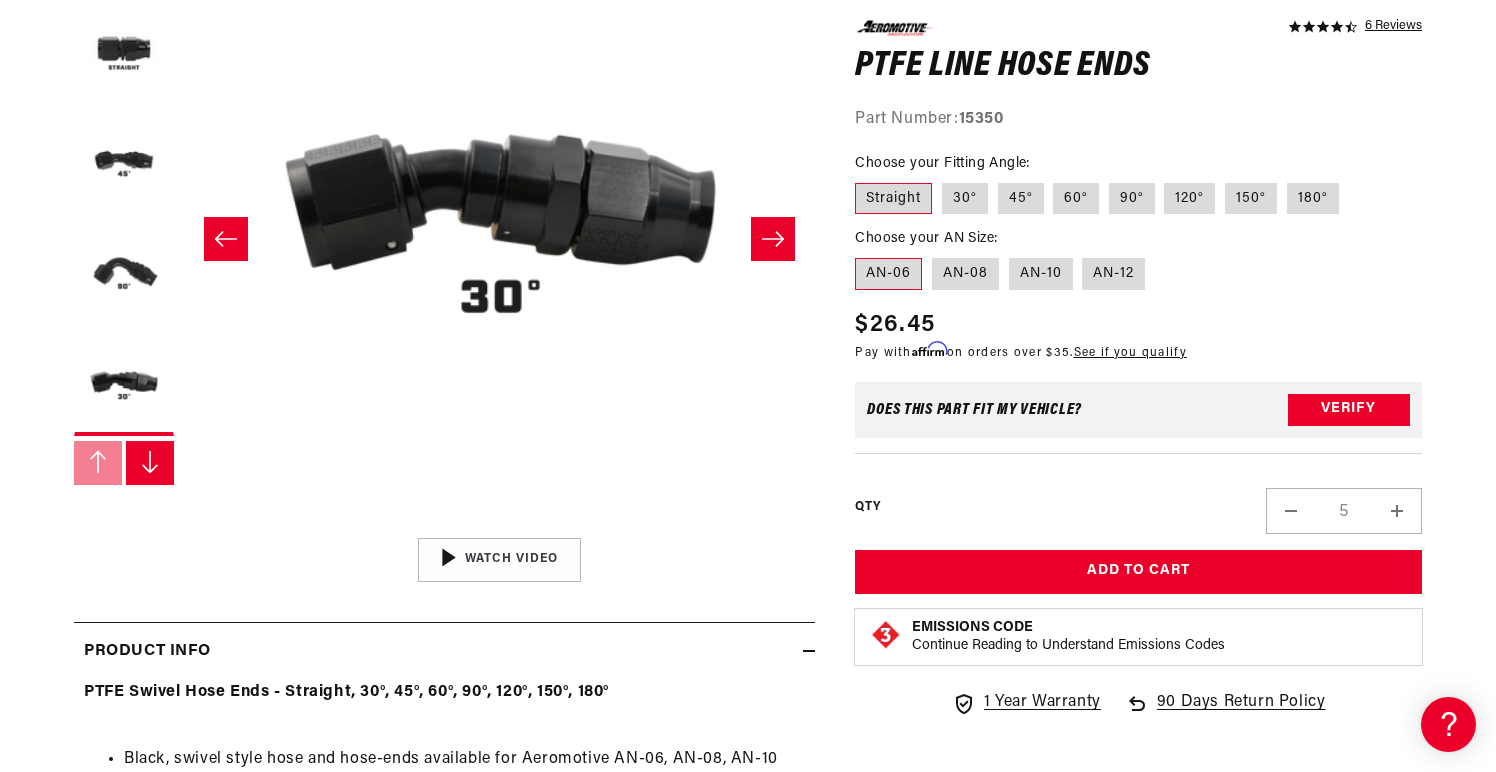 click on "Increase quantity for PTFE Line Hose Ends" at bounding box center [1397, 510] 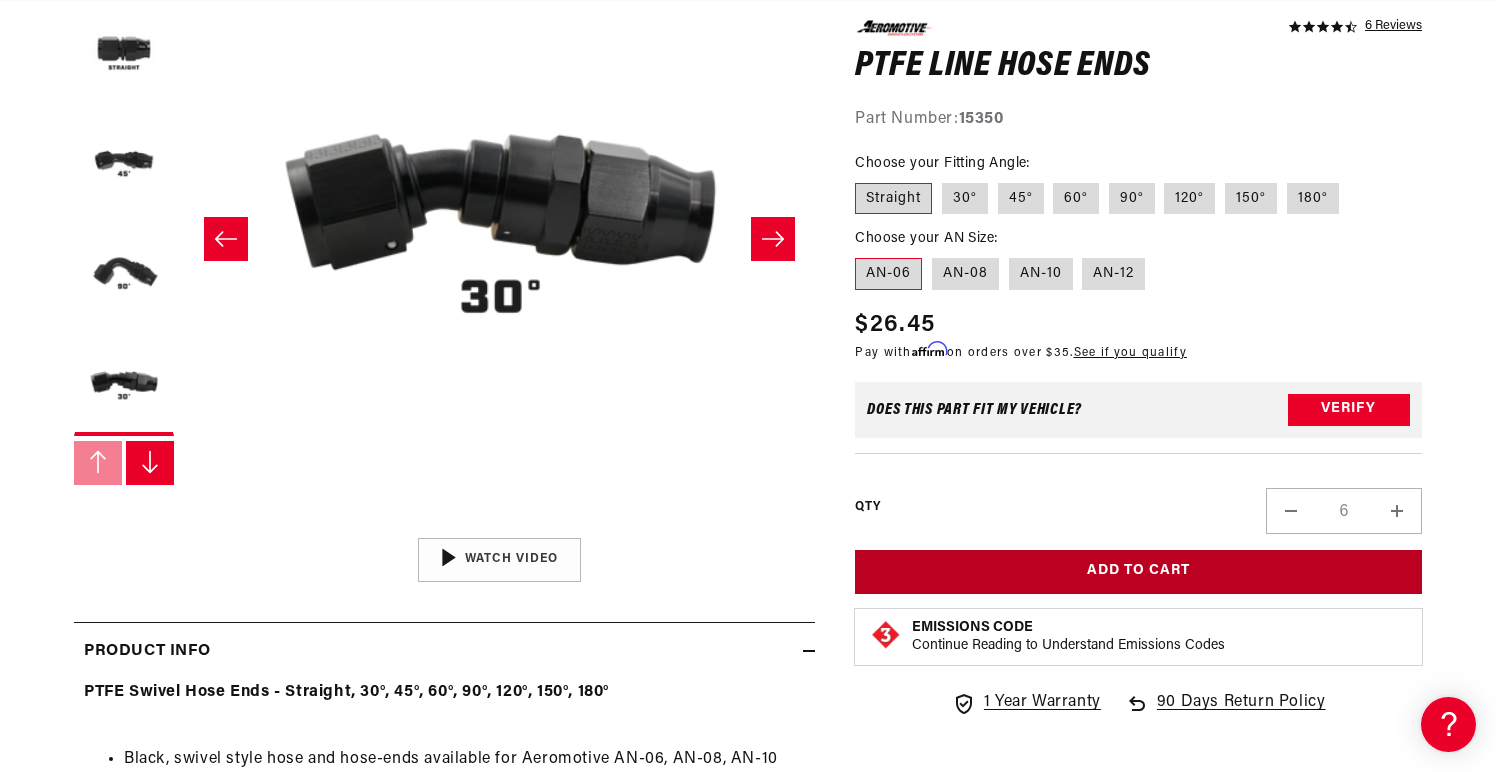 scroll, scrollTop: 0, scrollLeft: 11, axis: horizontal 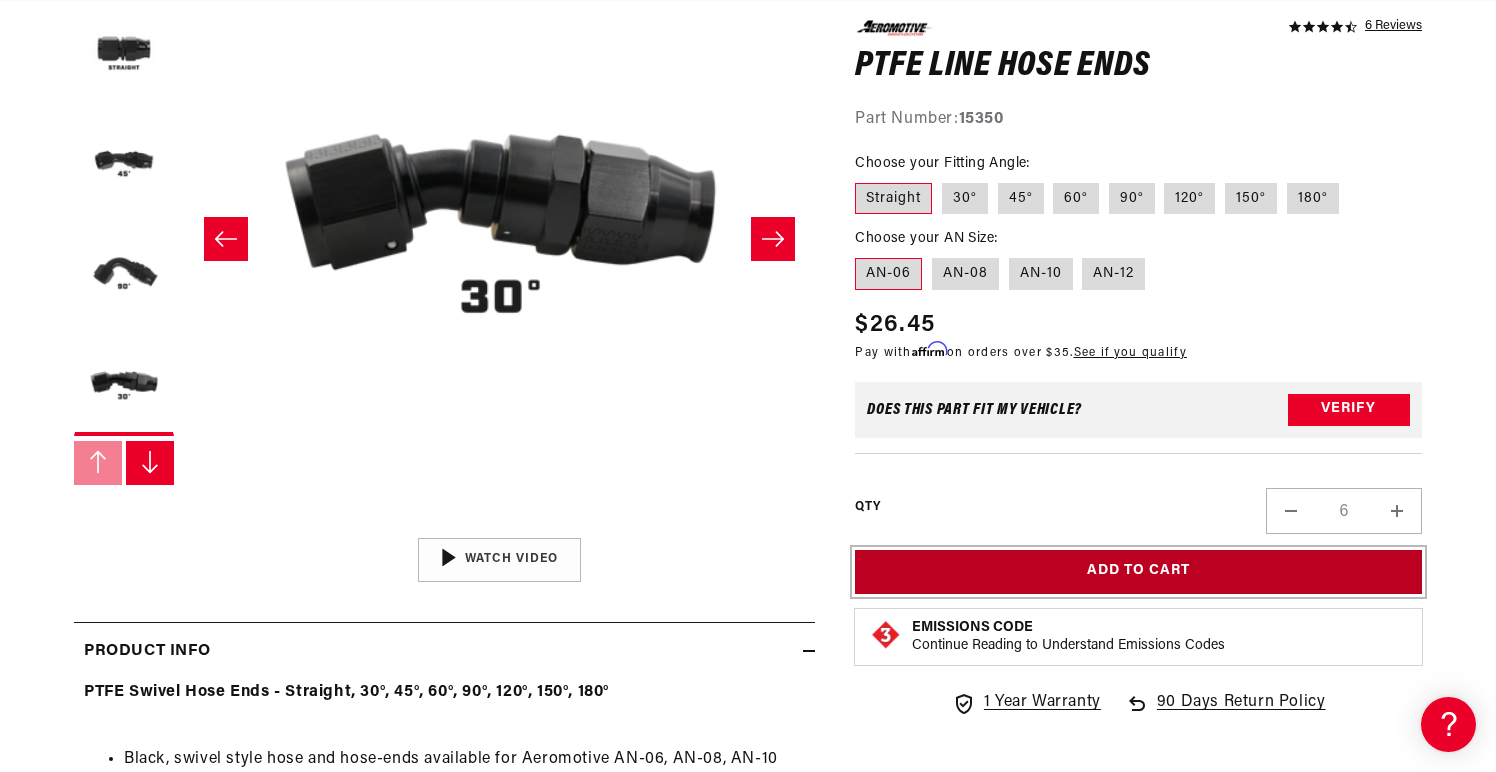 click on "Add to Cart" at bounding box center (1138, 571) 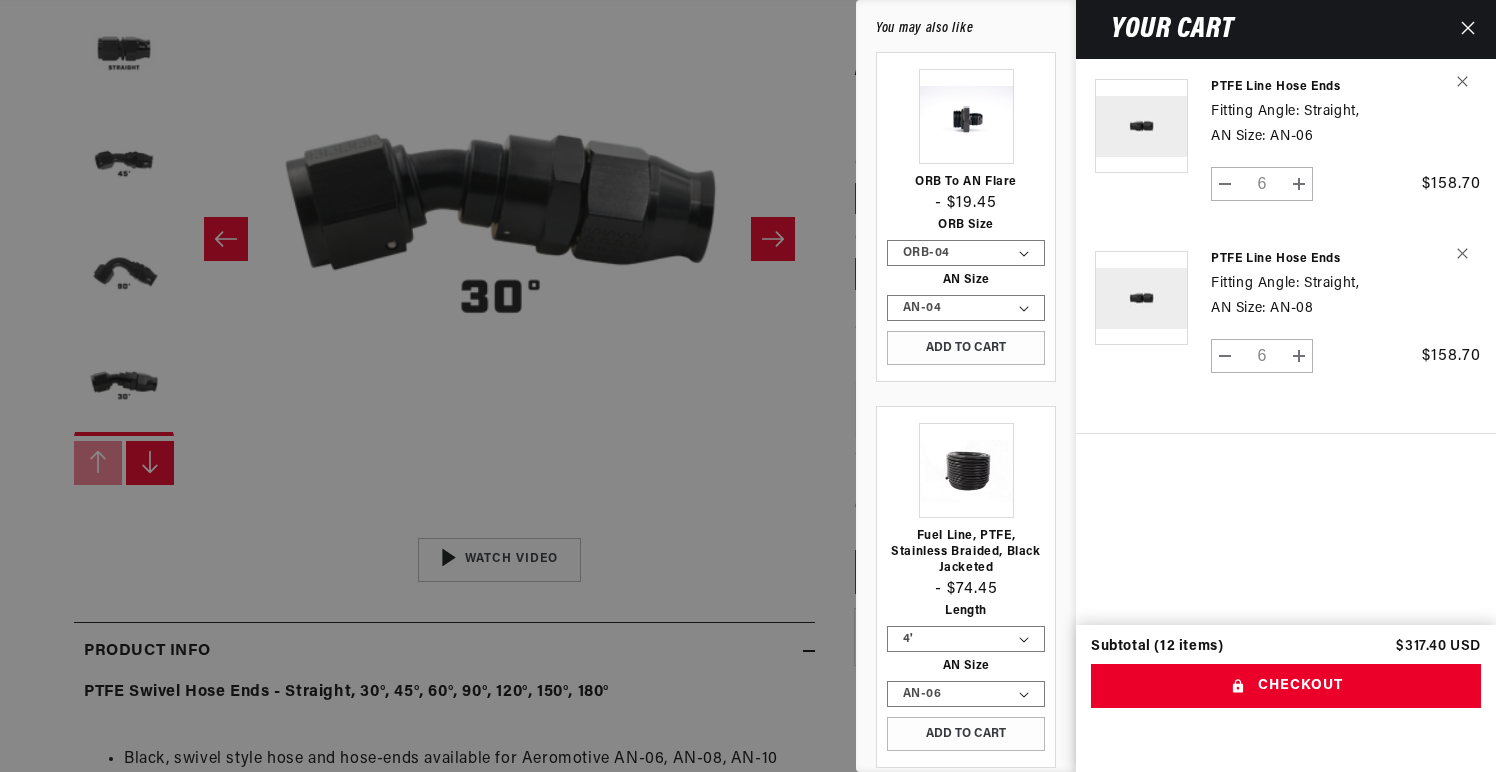 scroll, scrollTop: 0, scrollLeft: 0, axis: both 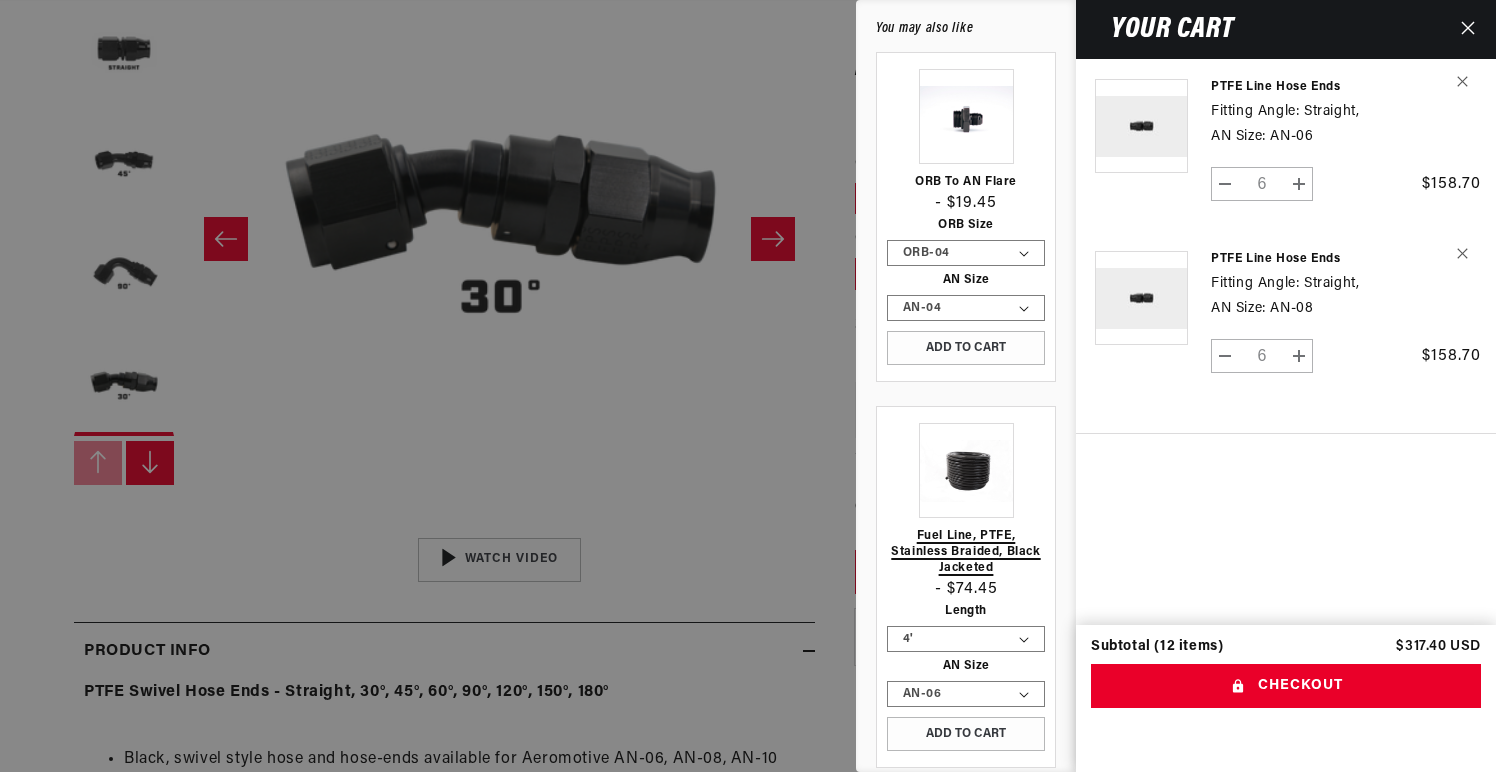 click on "Fuel Line, PTFE, Stainless Braided, Black Jacketed" at bounding box center (966, 552) 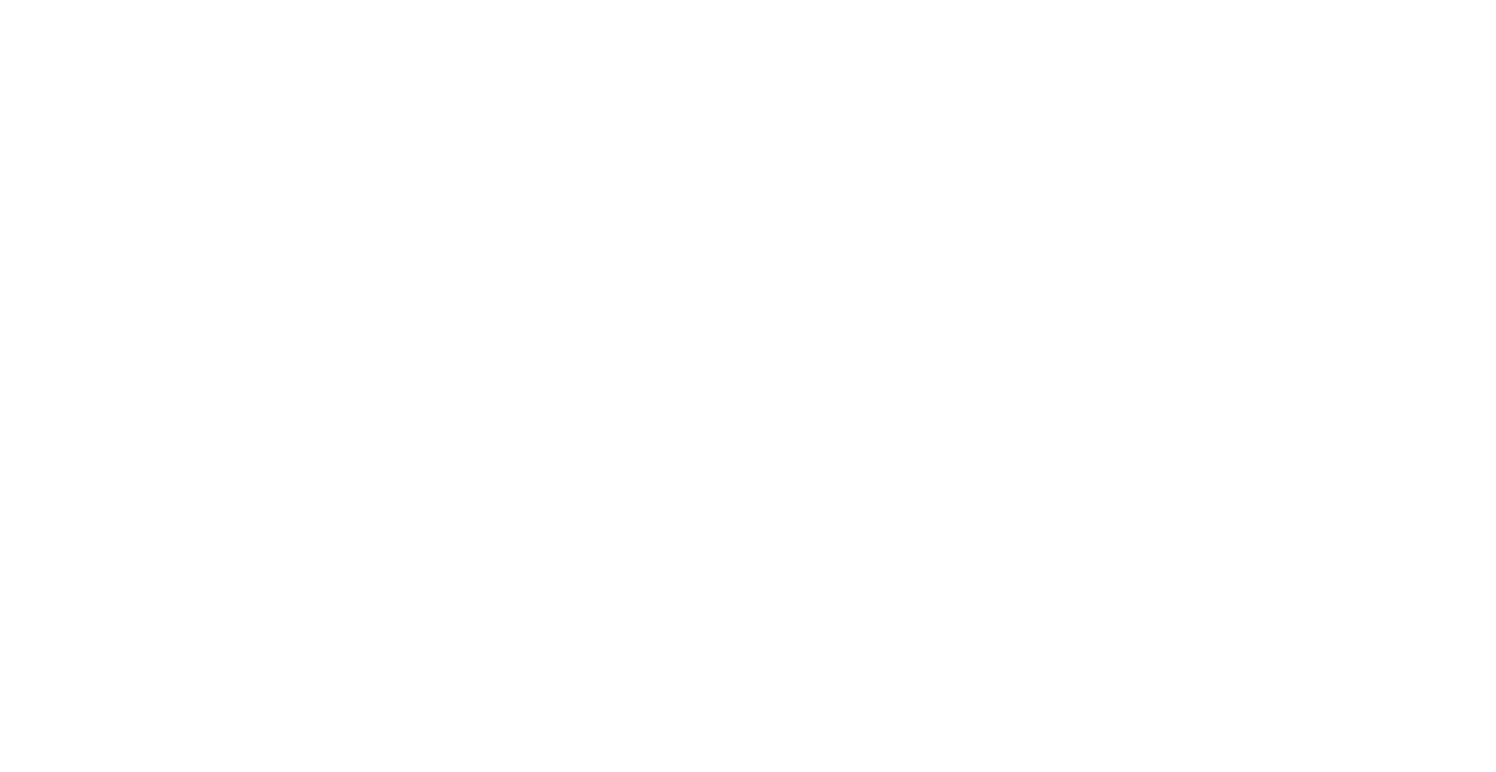 scroll, scrollTop: 0, scrollLeft: 0, axis: both 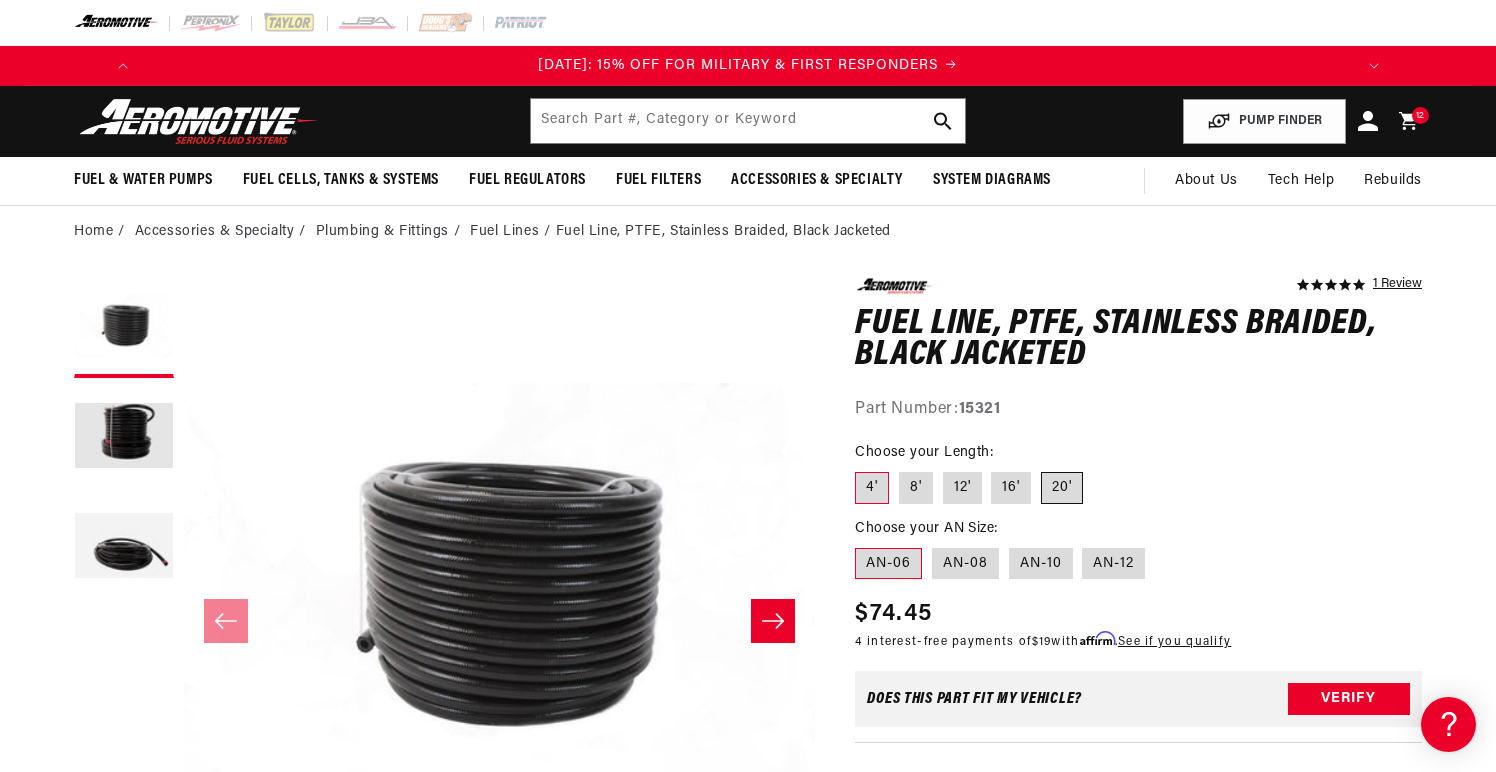 click on "20'" at bounding box center (1062, 488) 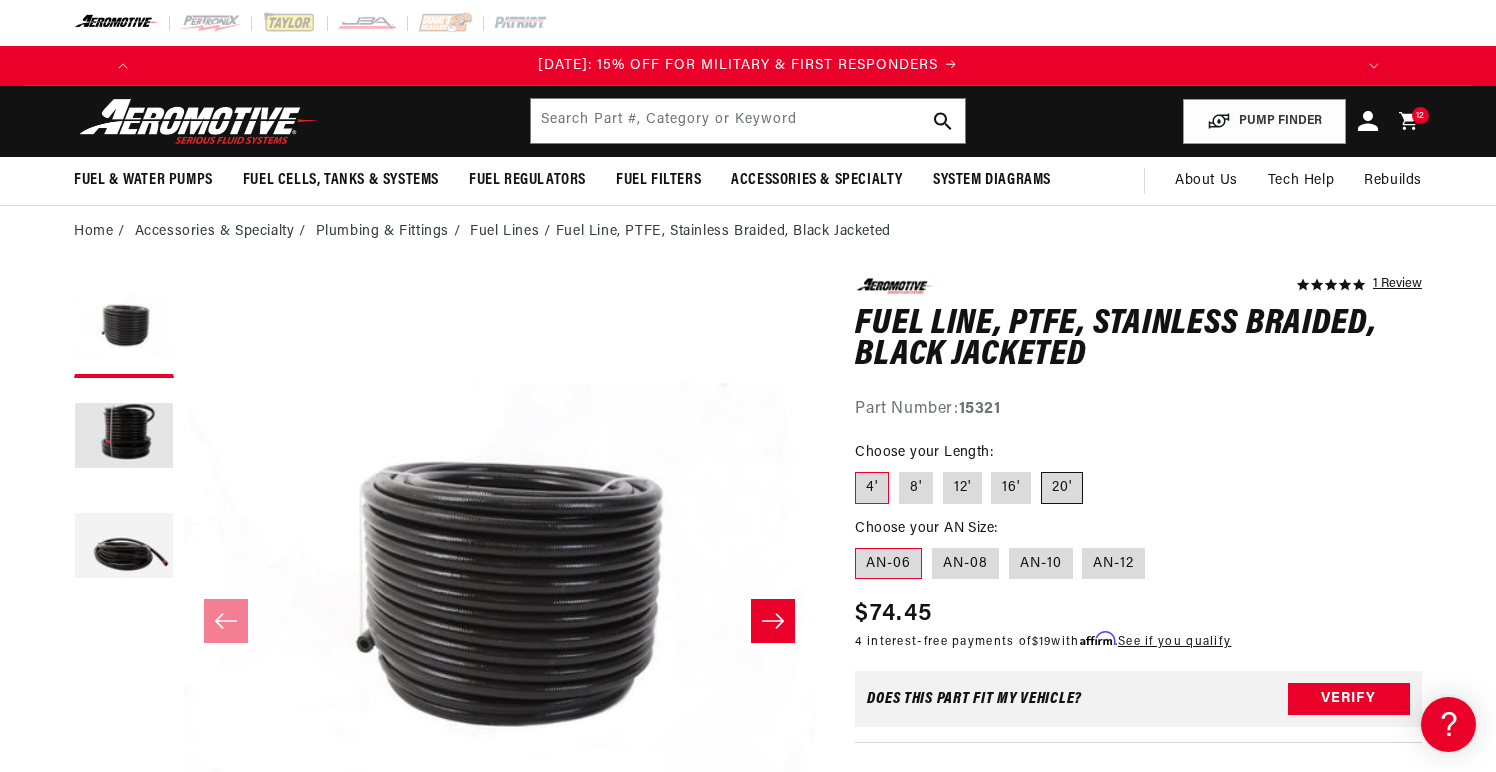 radio on "true" 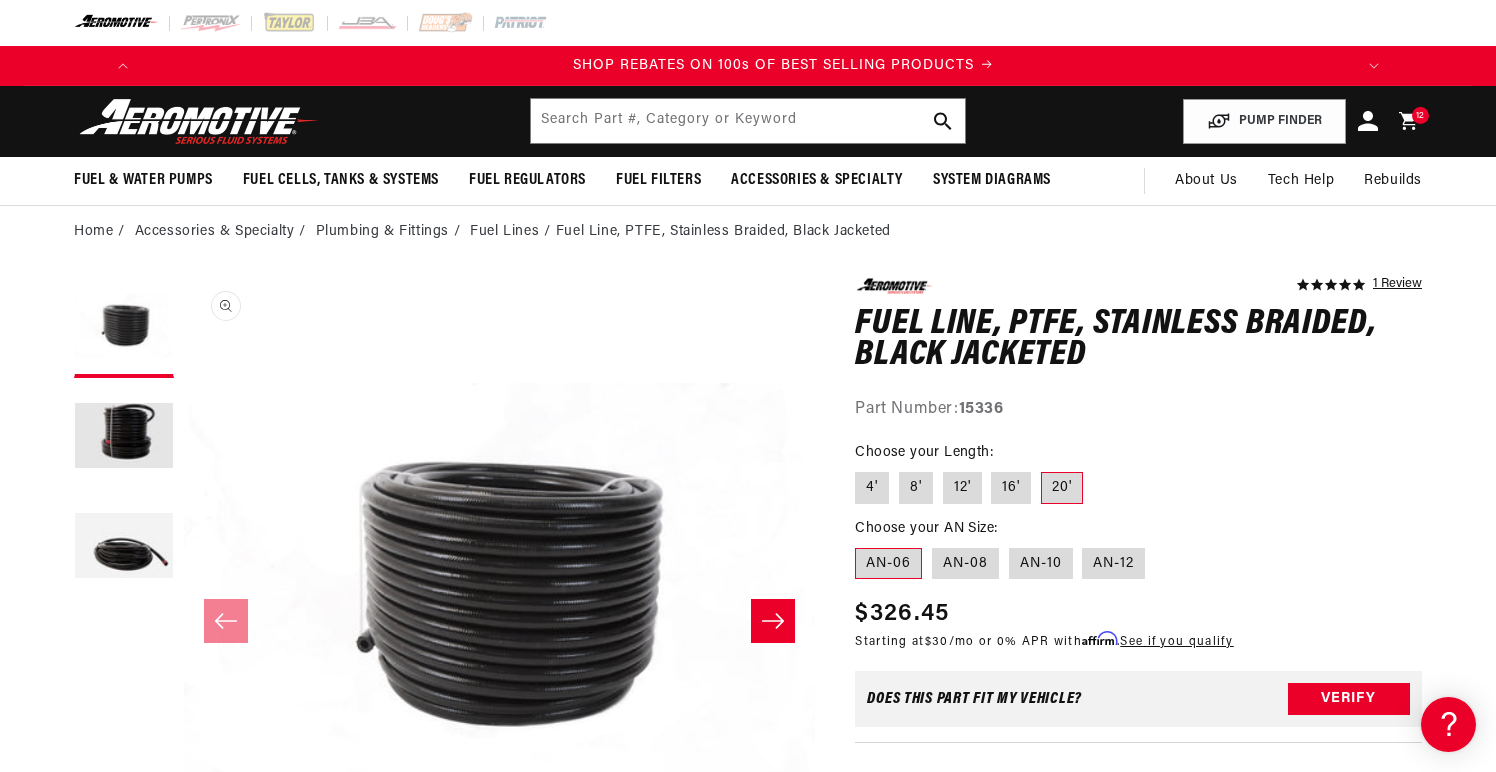 scroll, scrollTop: 0, scrollLeft: 1246, axis: horizontal 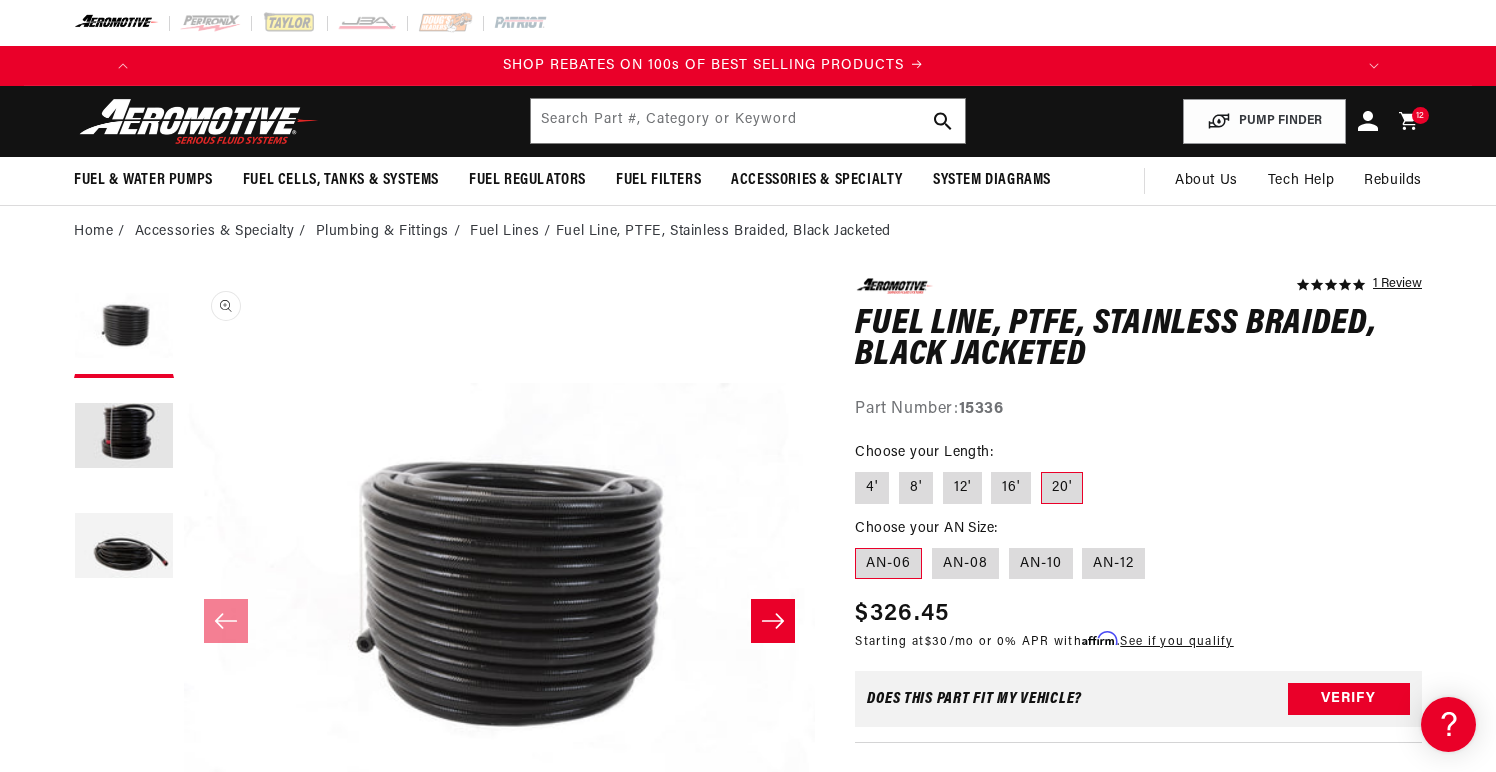 click on "Open media 1 in modal" at bounding box center [184, 910] 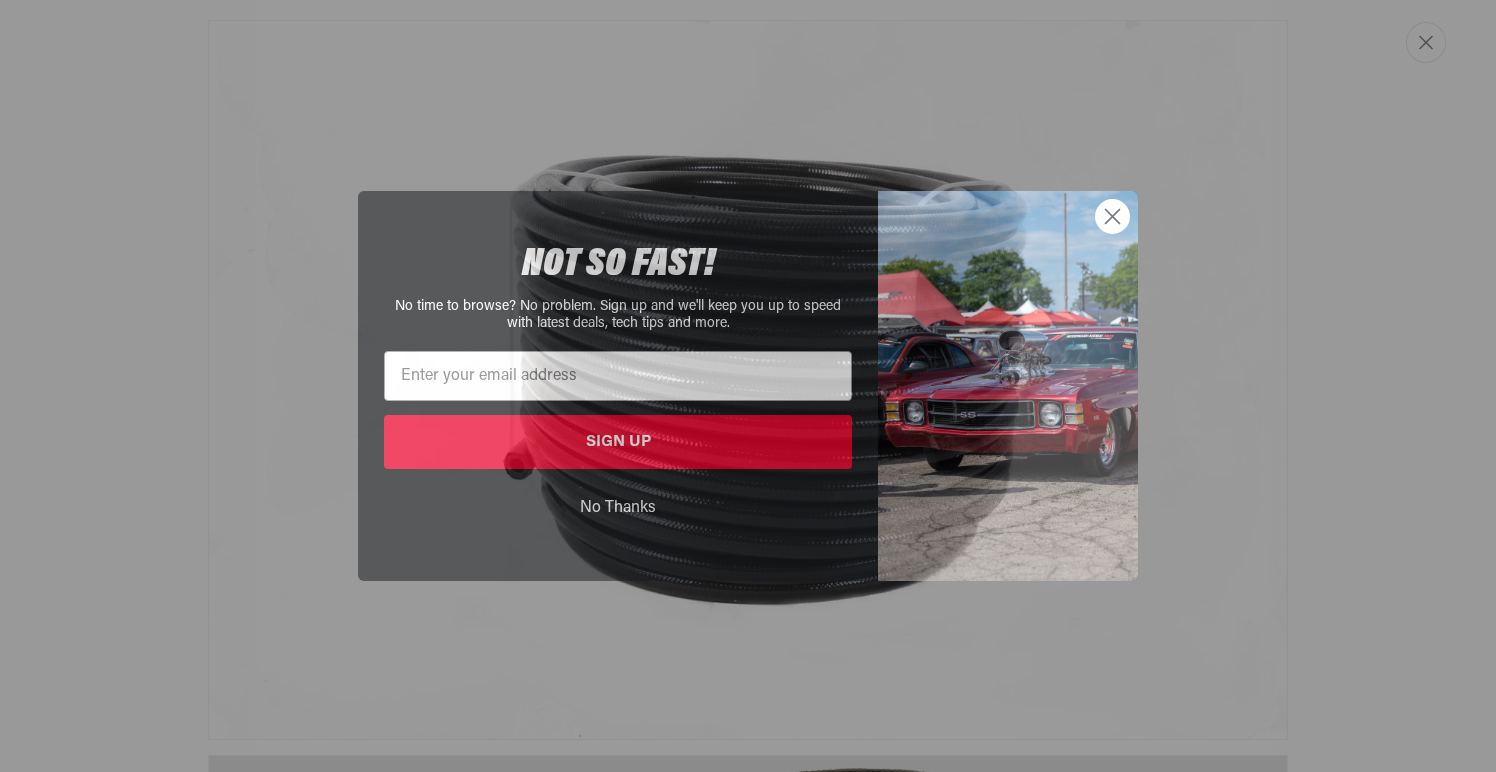 click on "Close dialog" 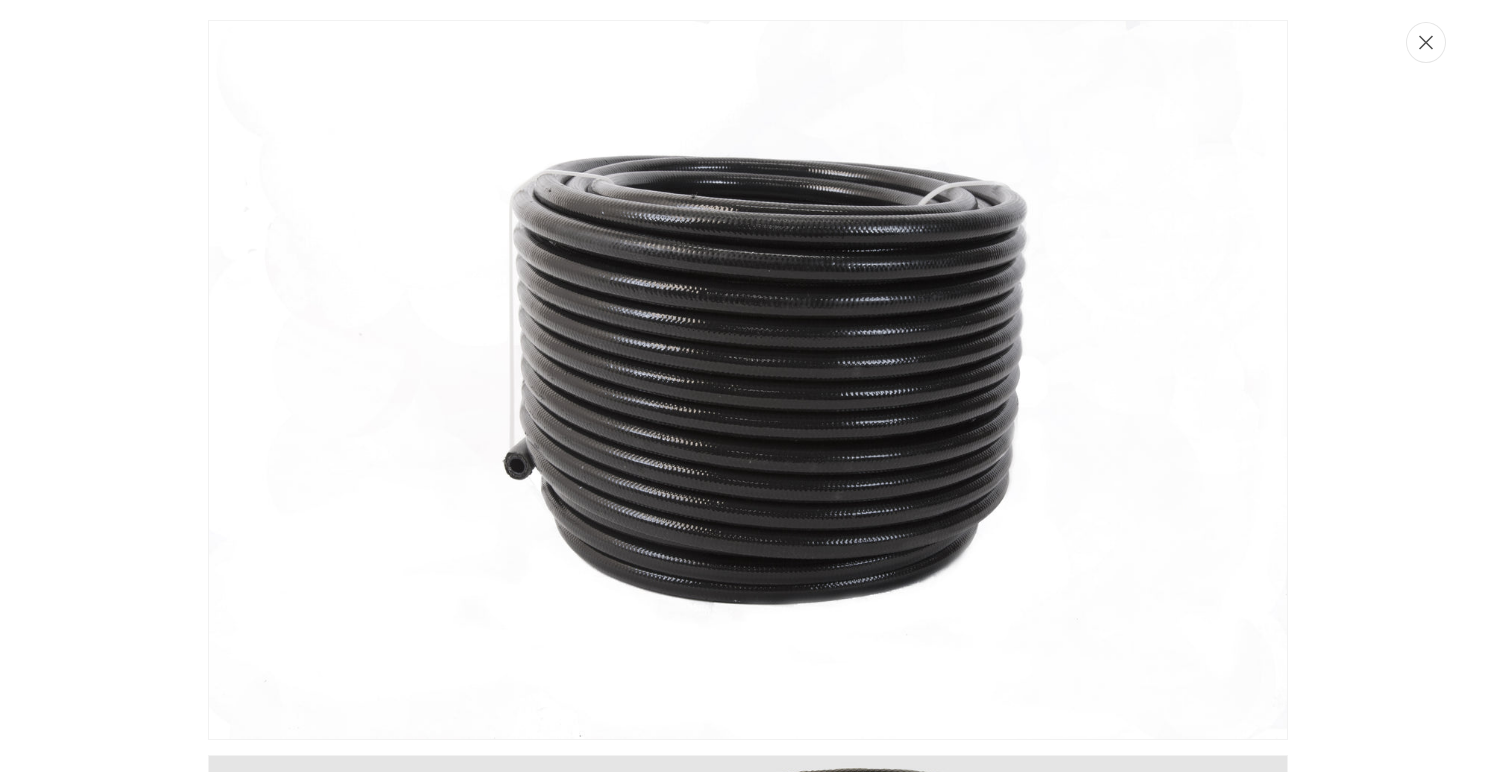 click 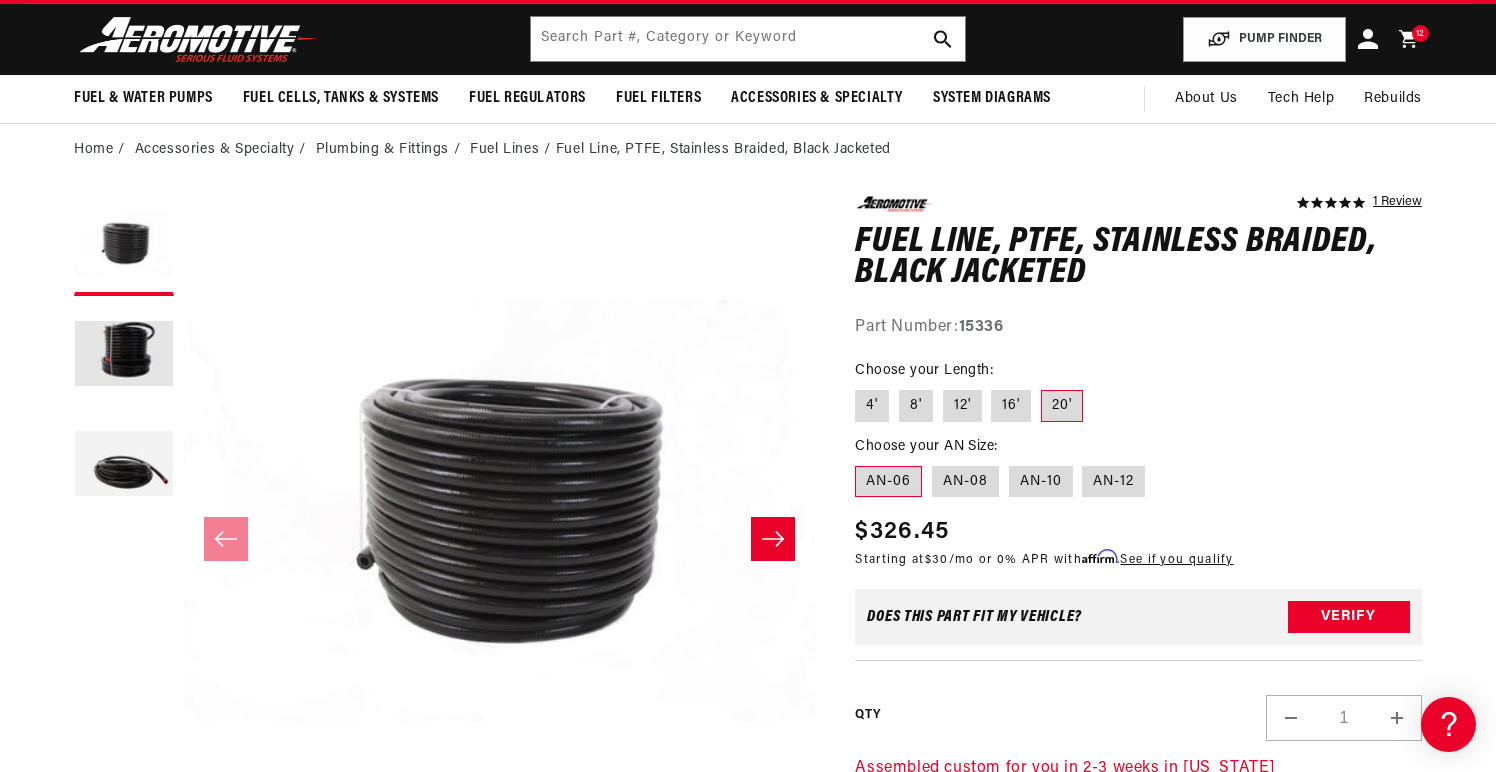 scroll, scrollTop: 80, scrollLeft: 0, axis: vertical 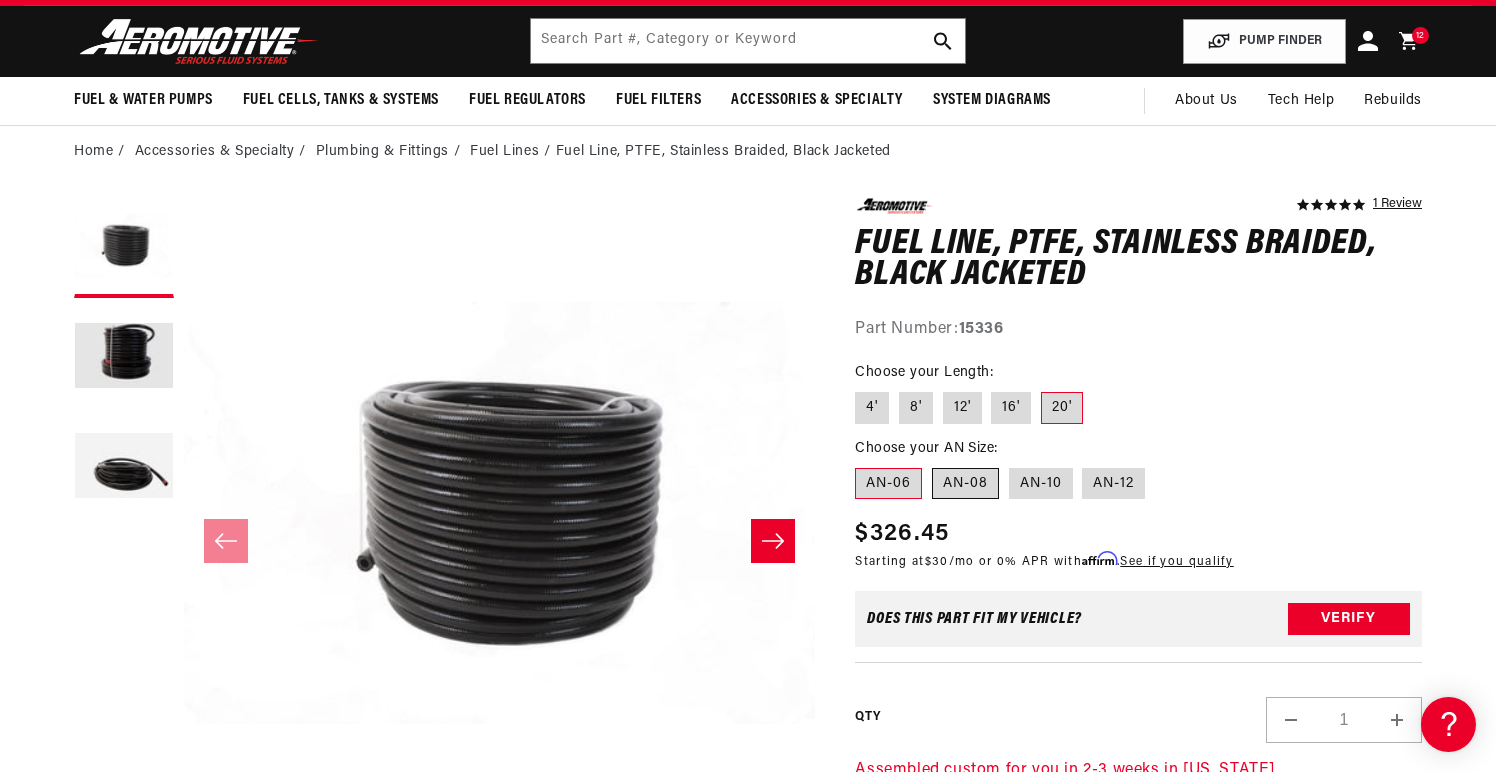 click on "AN-08" at bounding box center [965, 484] 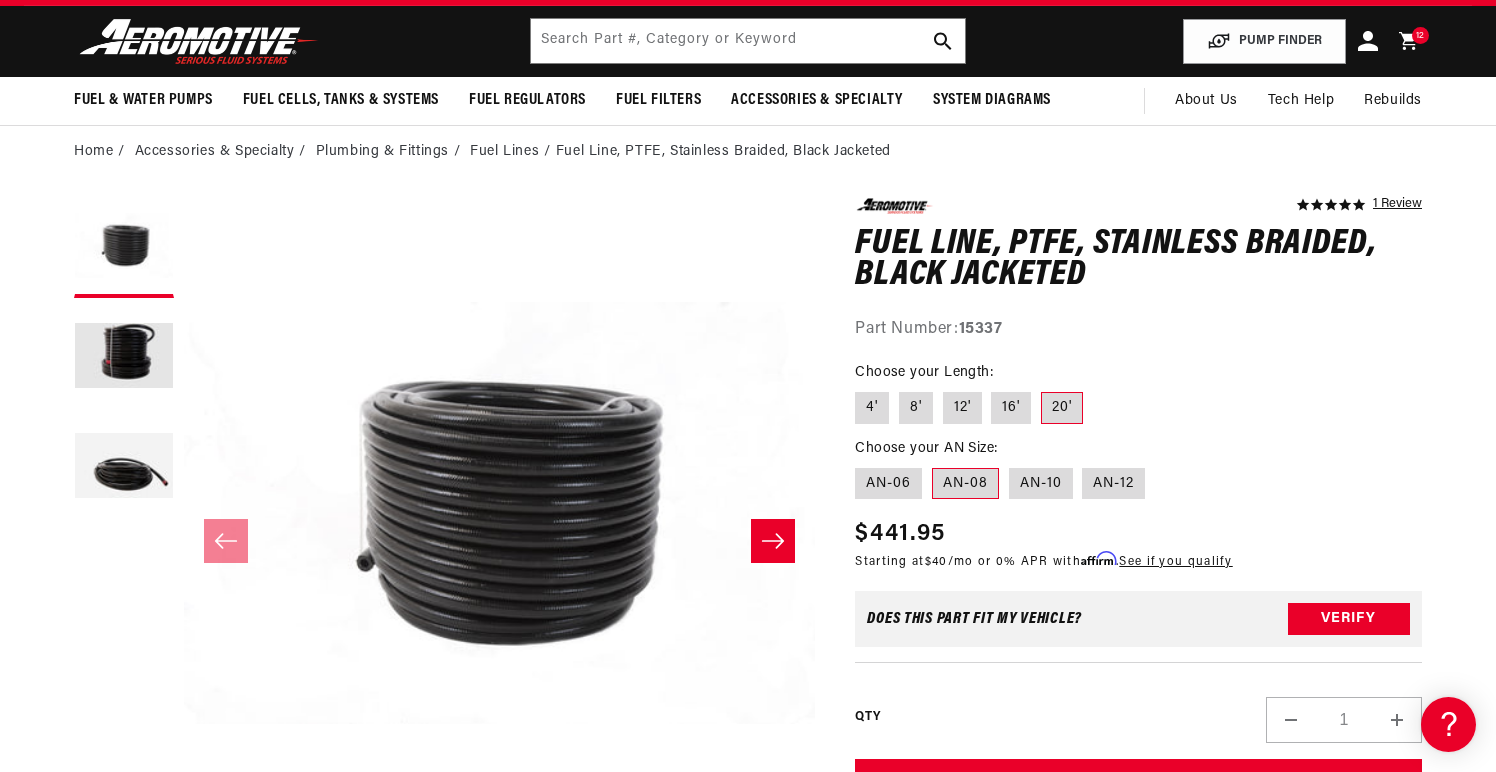 scroll, scrollTop: 0, scrollLeft: 0, axis: both 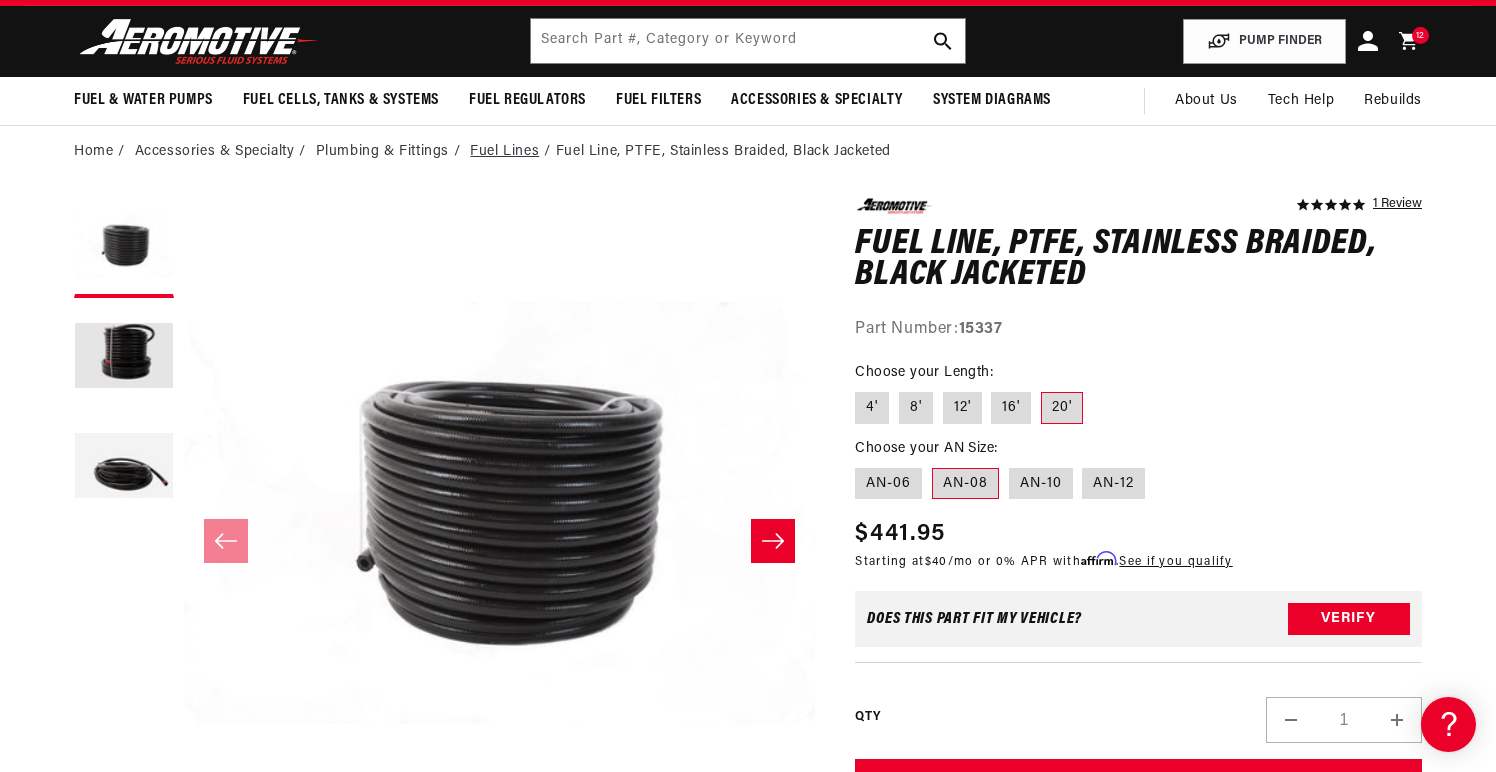 click on "Fuel Lines" at bounding box center [504, 152] 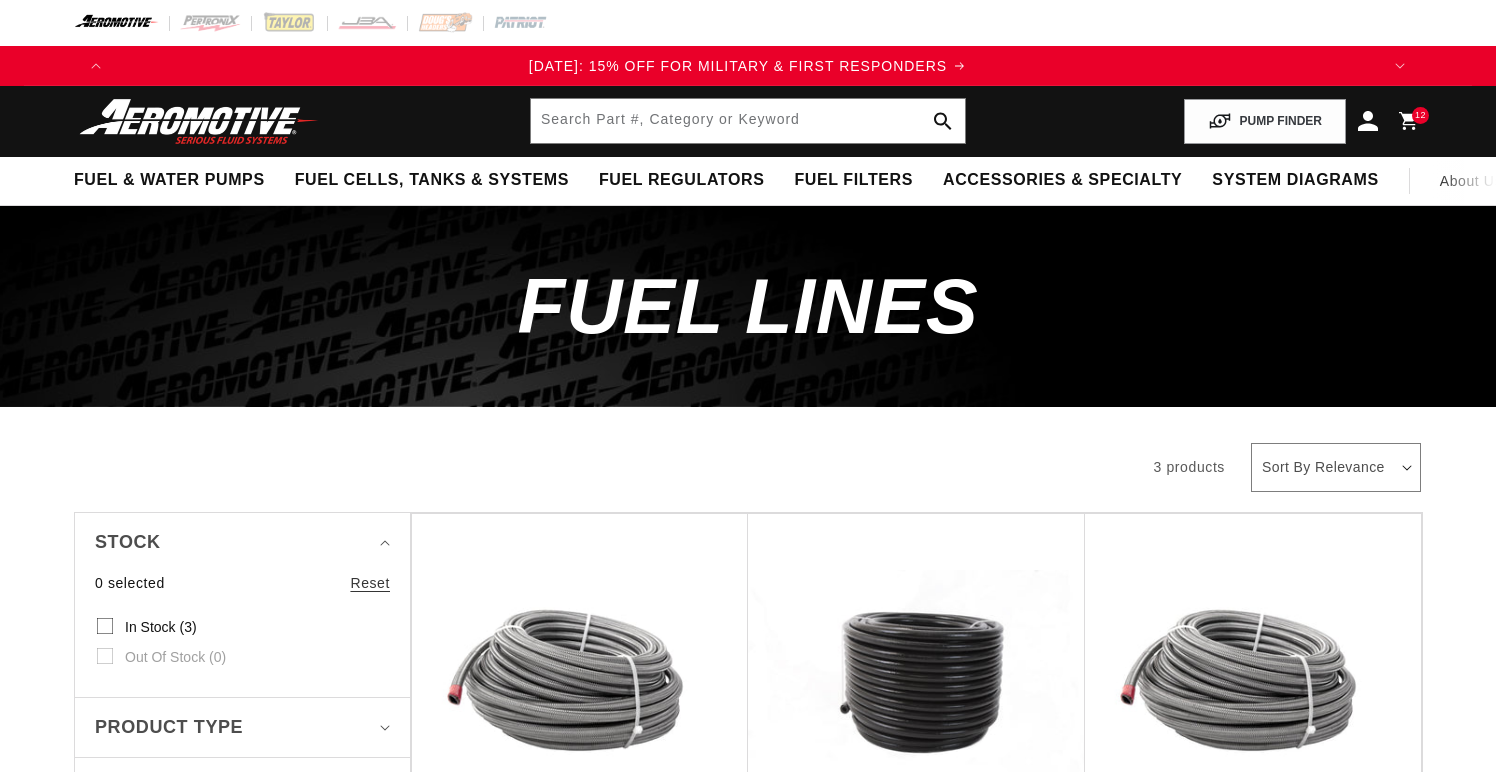 scroll, scrollTop: 0, scrollLeft: 0, axis: both 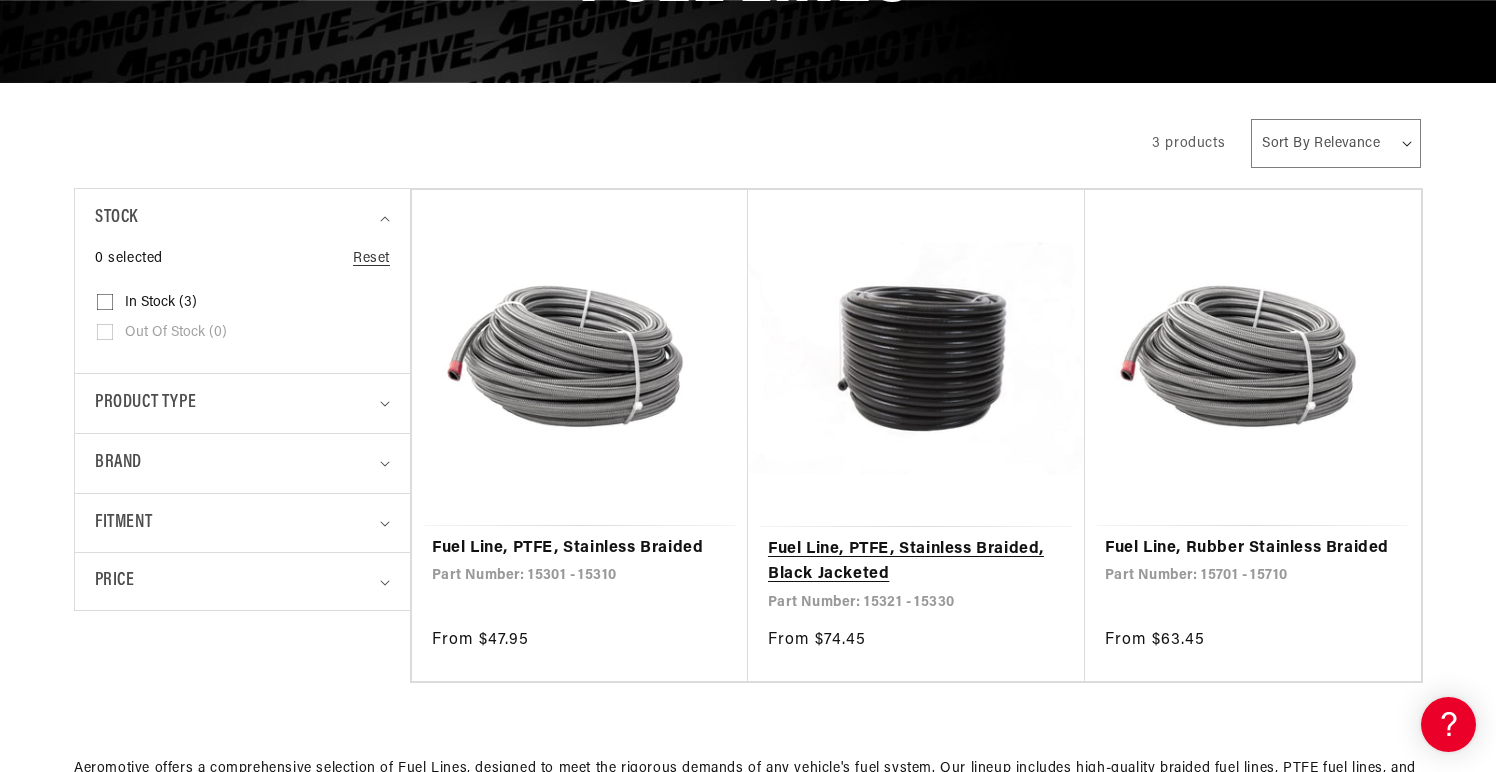 click on "Fuel Line, PTFE, Stainless Braided, Black Jacketed" at bounding box center (916, 562) 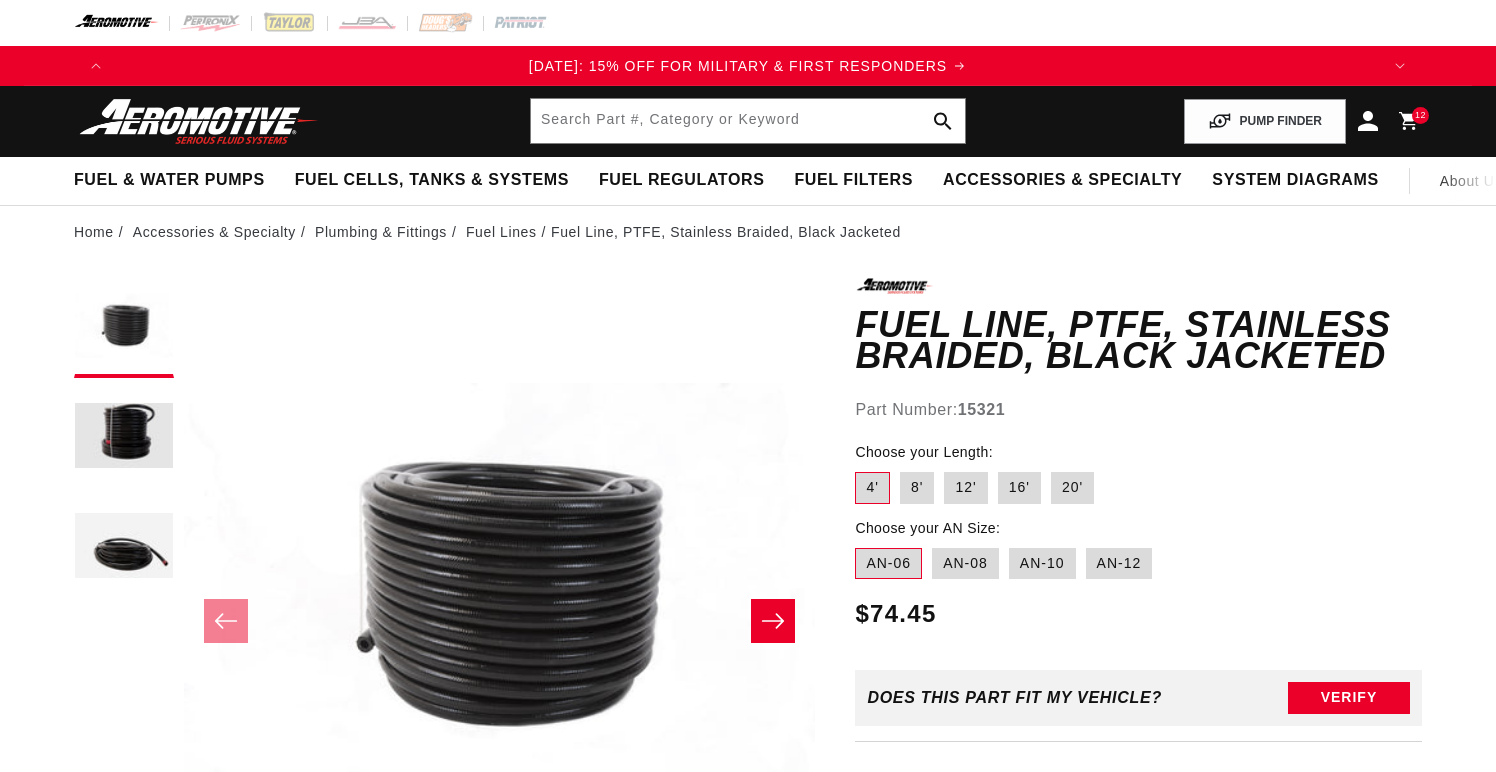 scroll, scrollTop: 0, scrollLeft: 0, axis: both 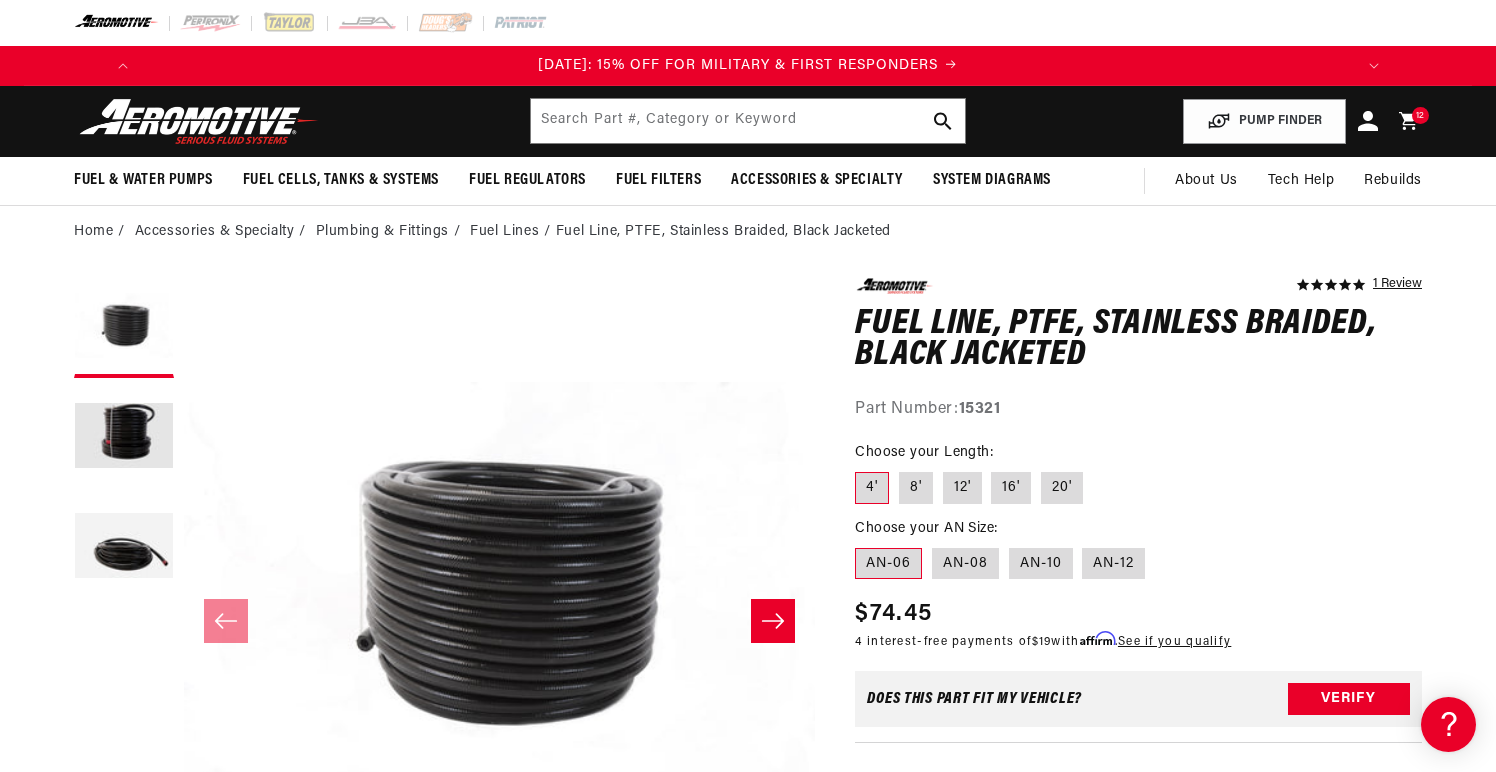 click on "15321" at bounding box center [980, 409] 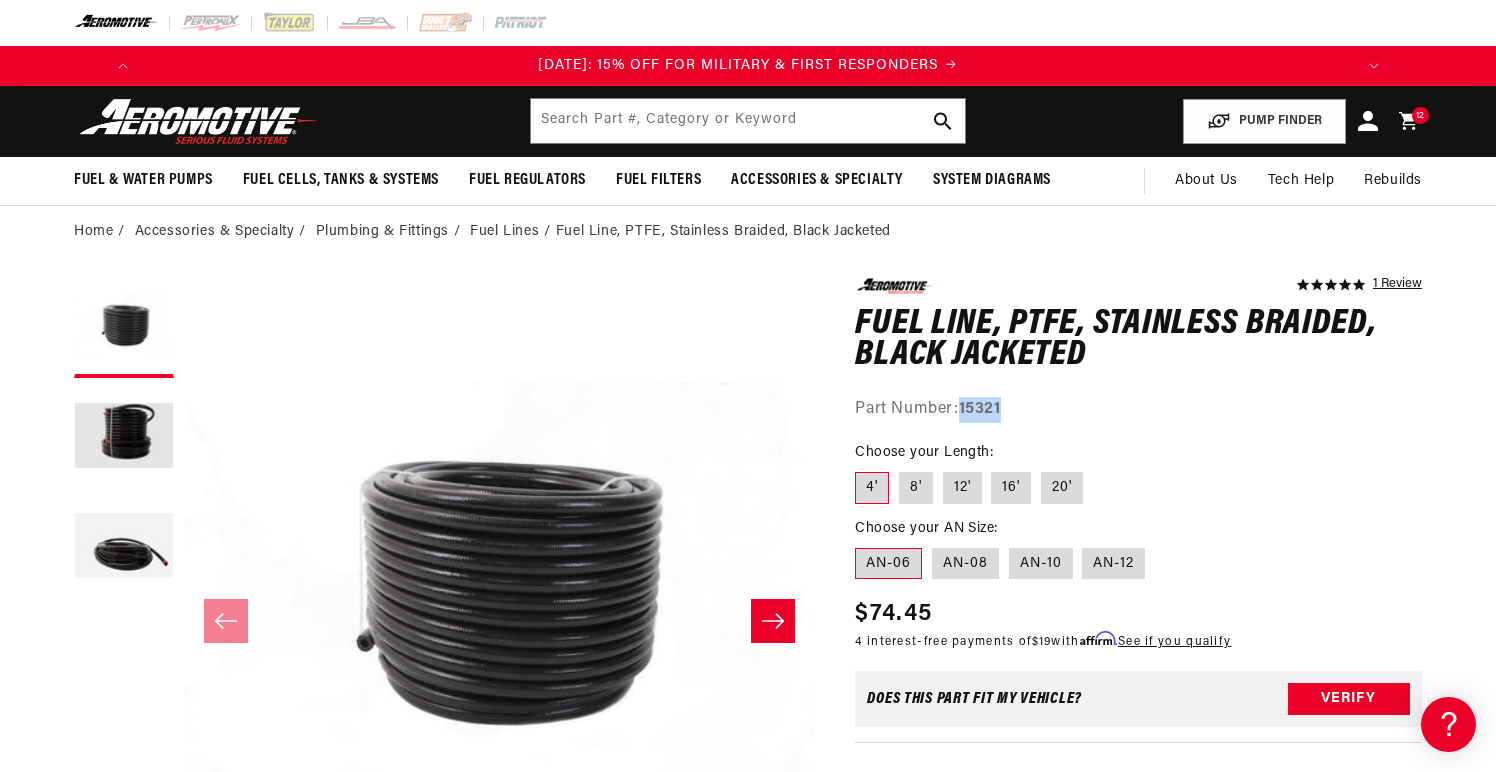 click on "15321" at bounding box center (980, 409) 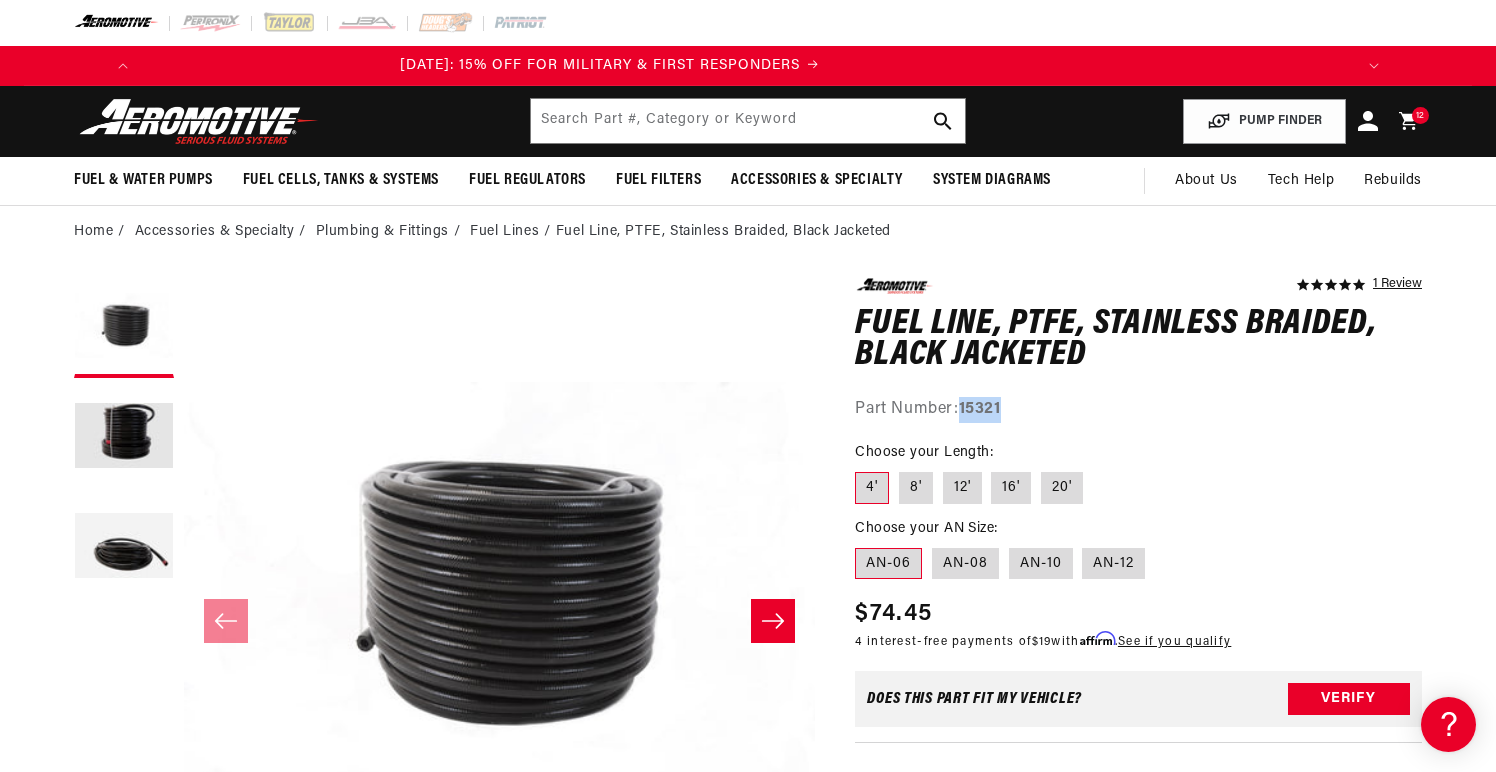 scroll, scrollTop: 0, scrollLeft: 278, axis: horizontal 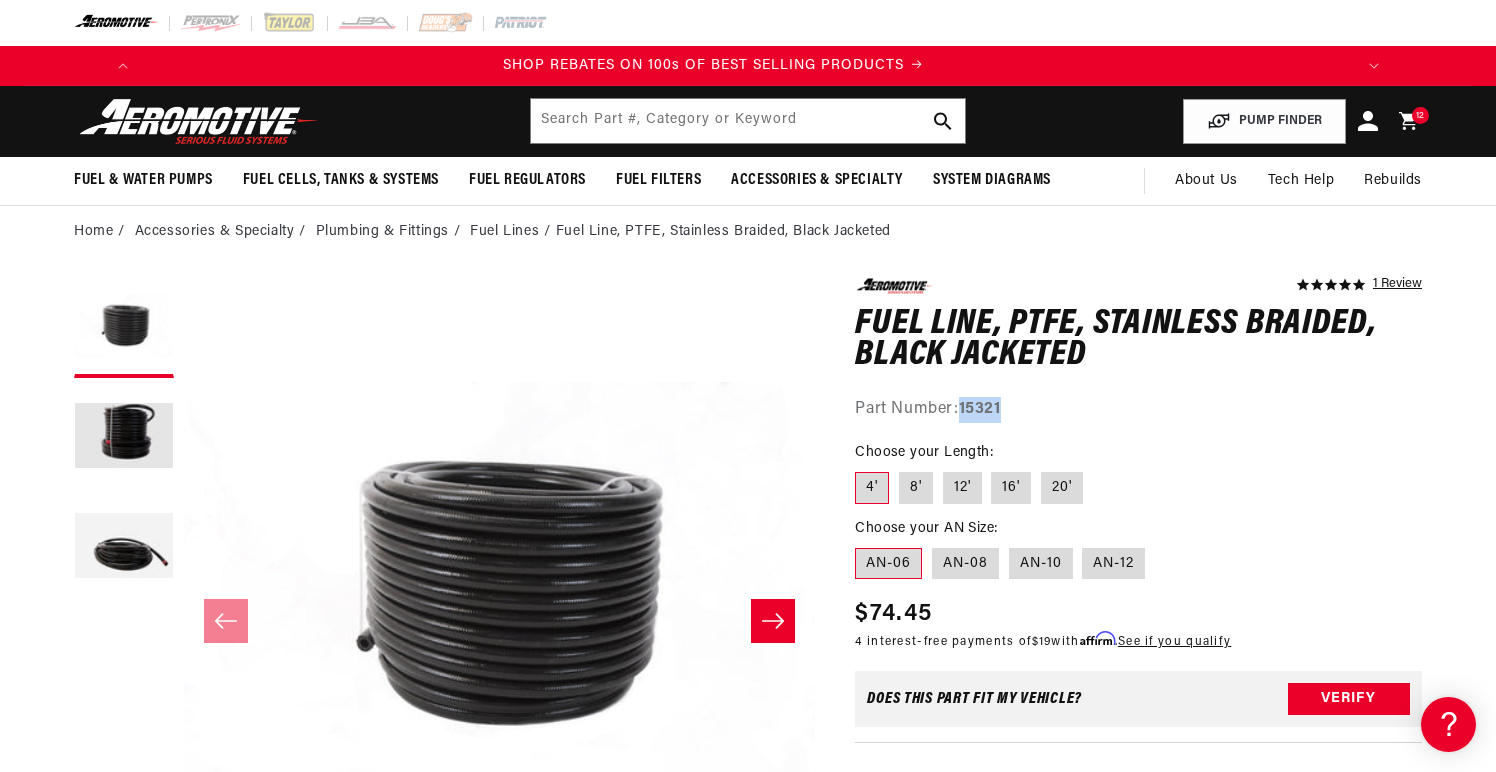 click 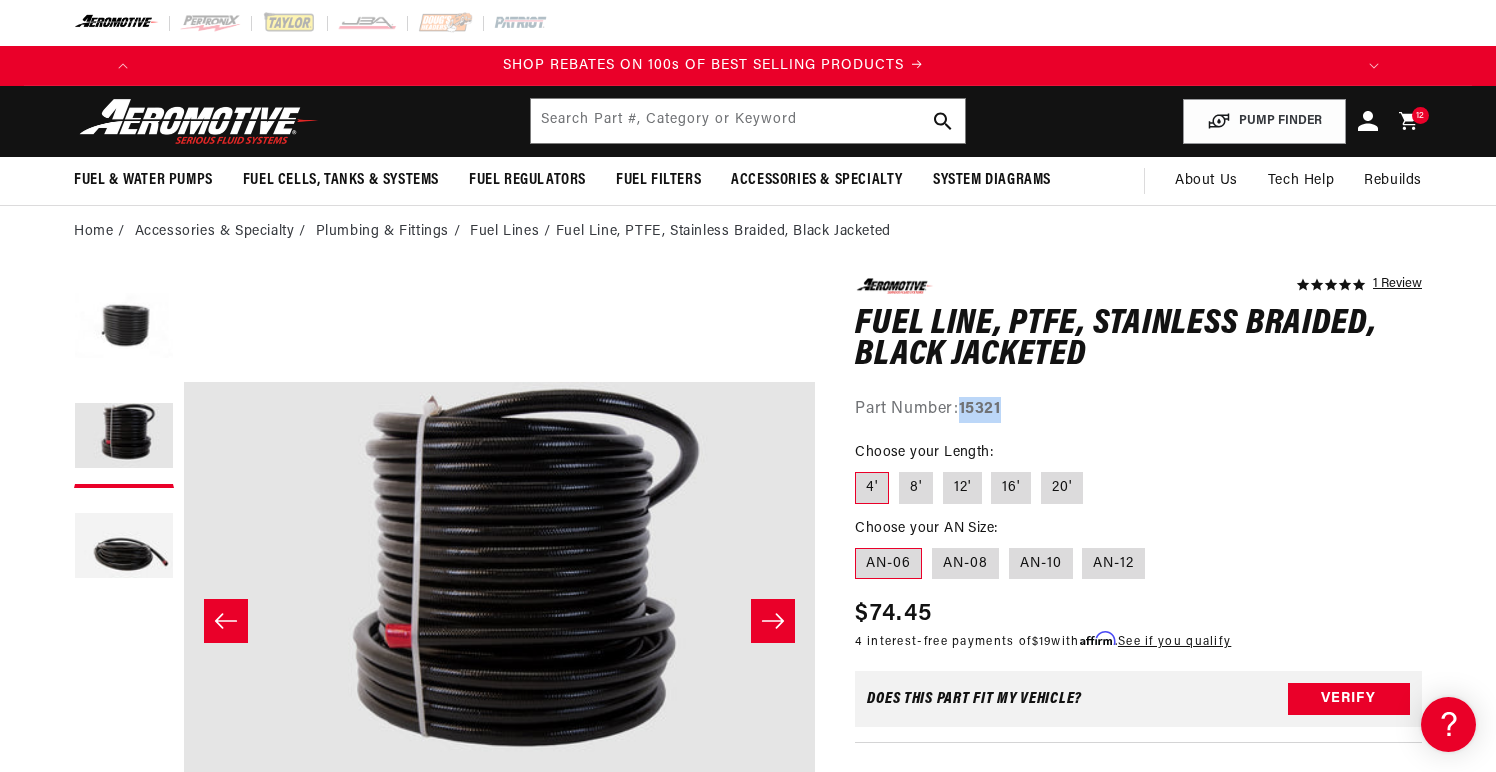 click 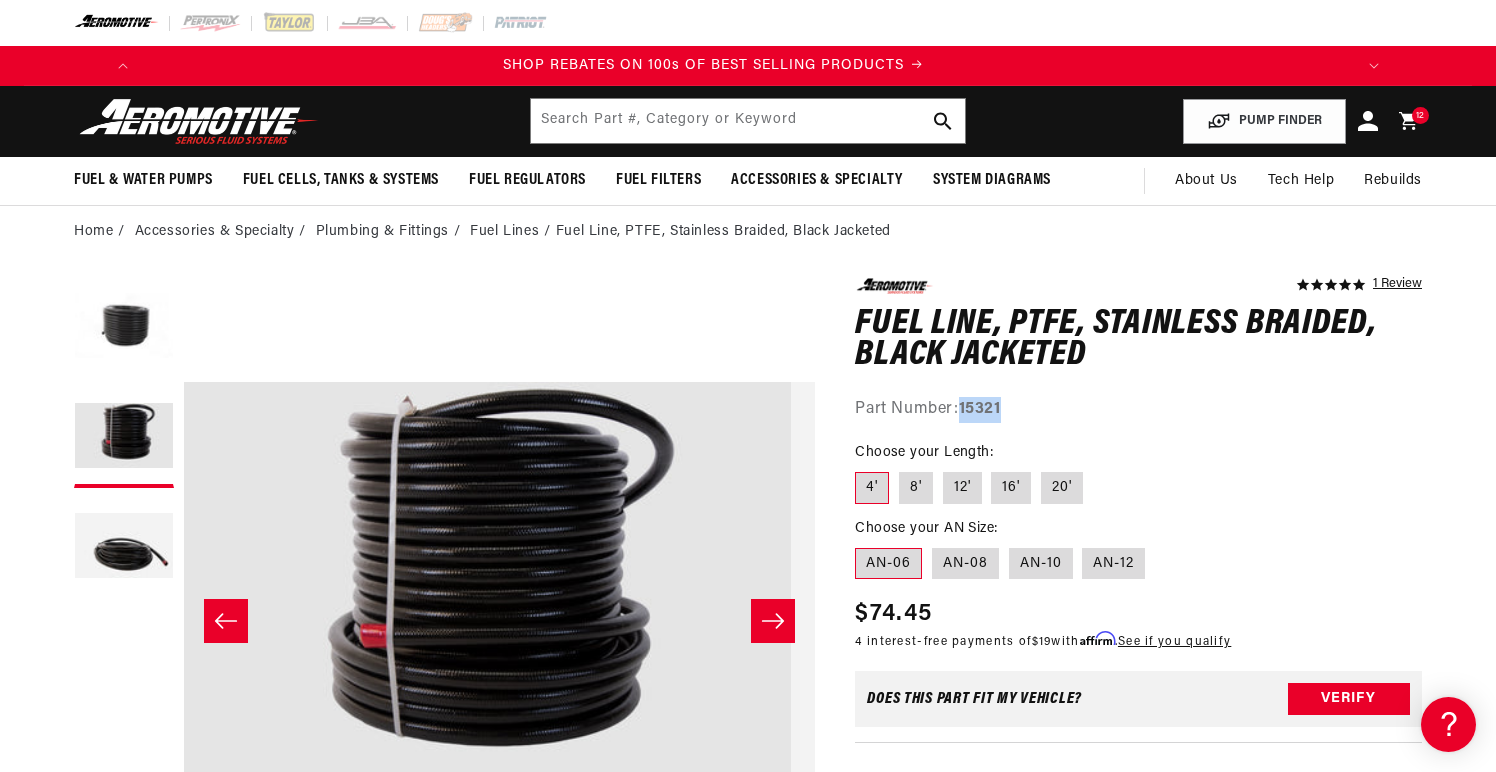 scroll, scrollTop: 1, scrollLeft: 735, axis: both 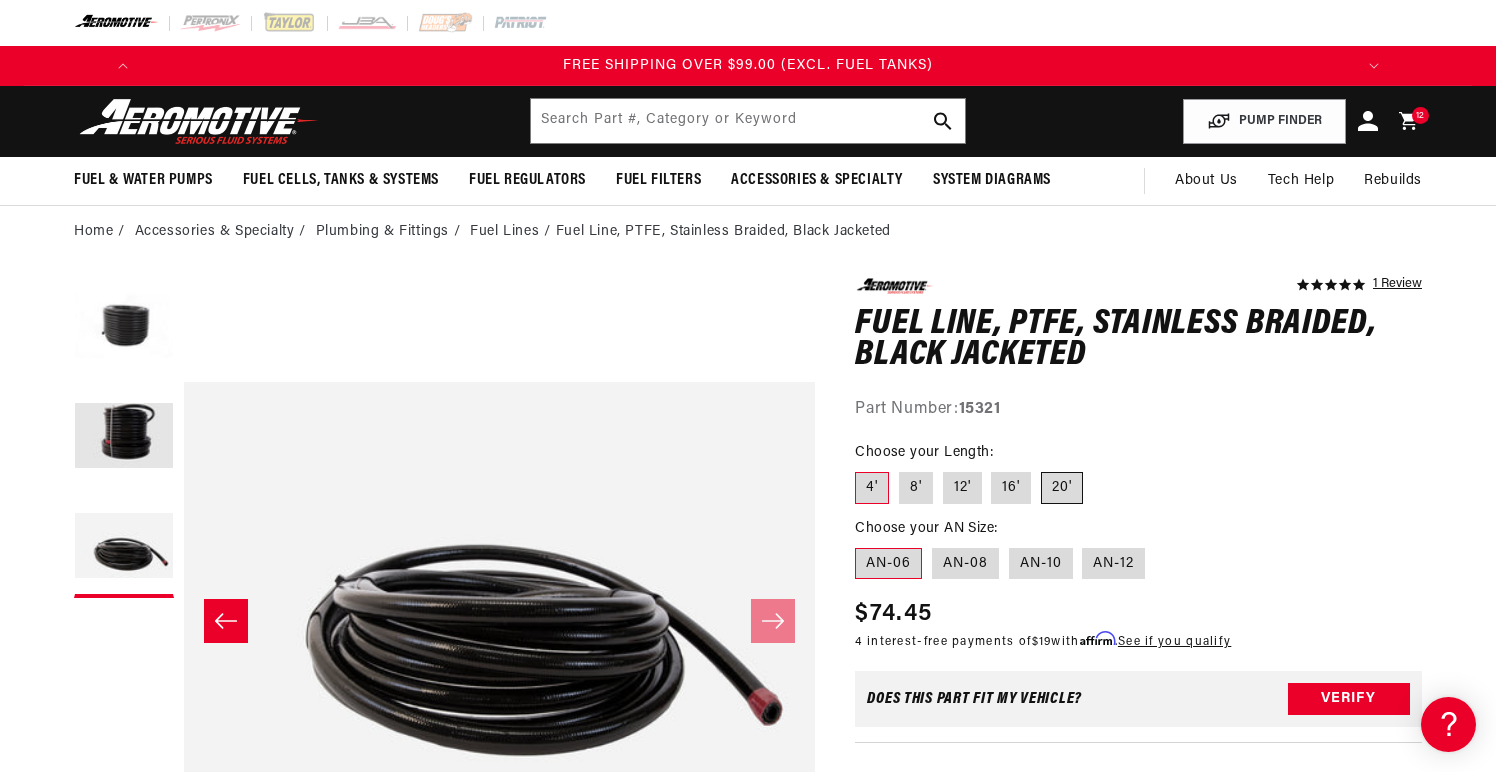 click on "20'" at bounding box center (1062, 488) 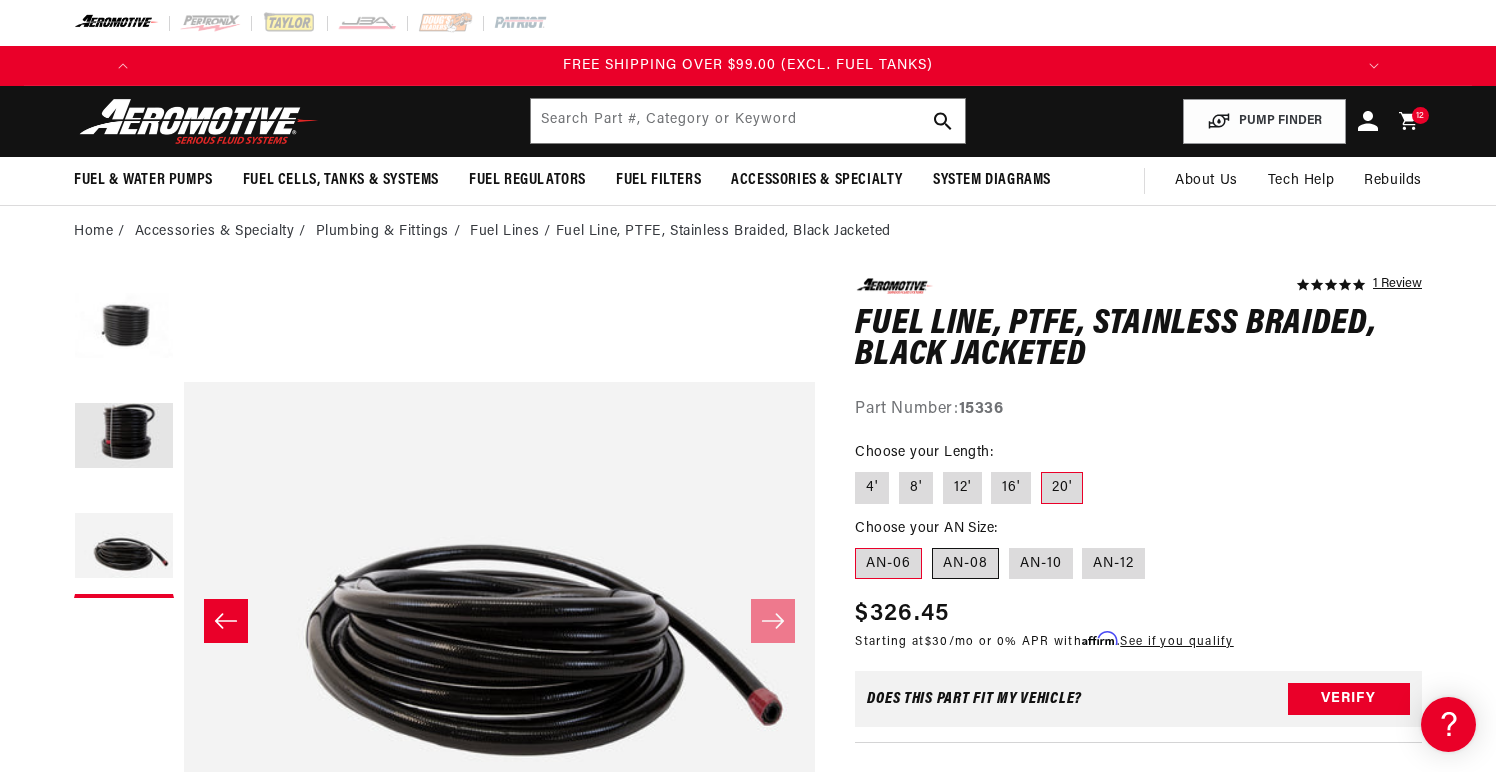click on "AN-08" at bounding box center [965, 564] 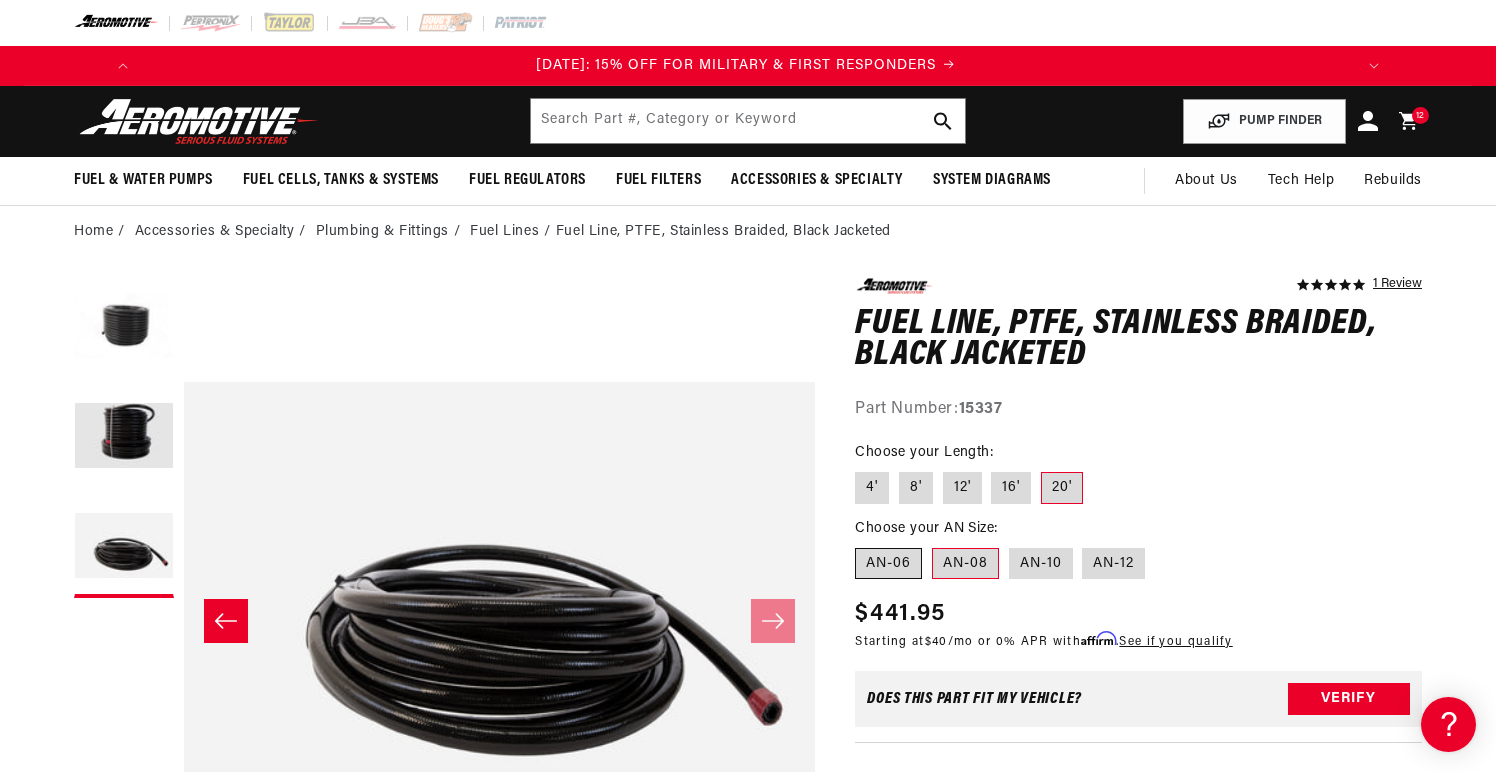 scroll, scrollTop: 0, scrollLeft: 0, axis: both 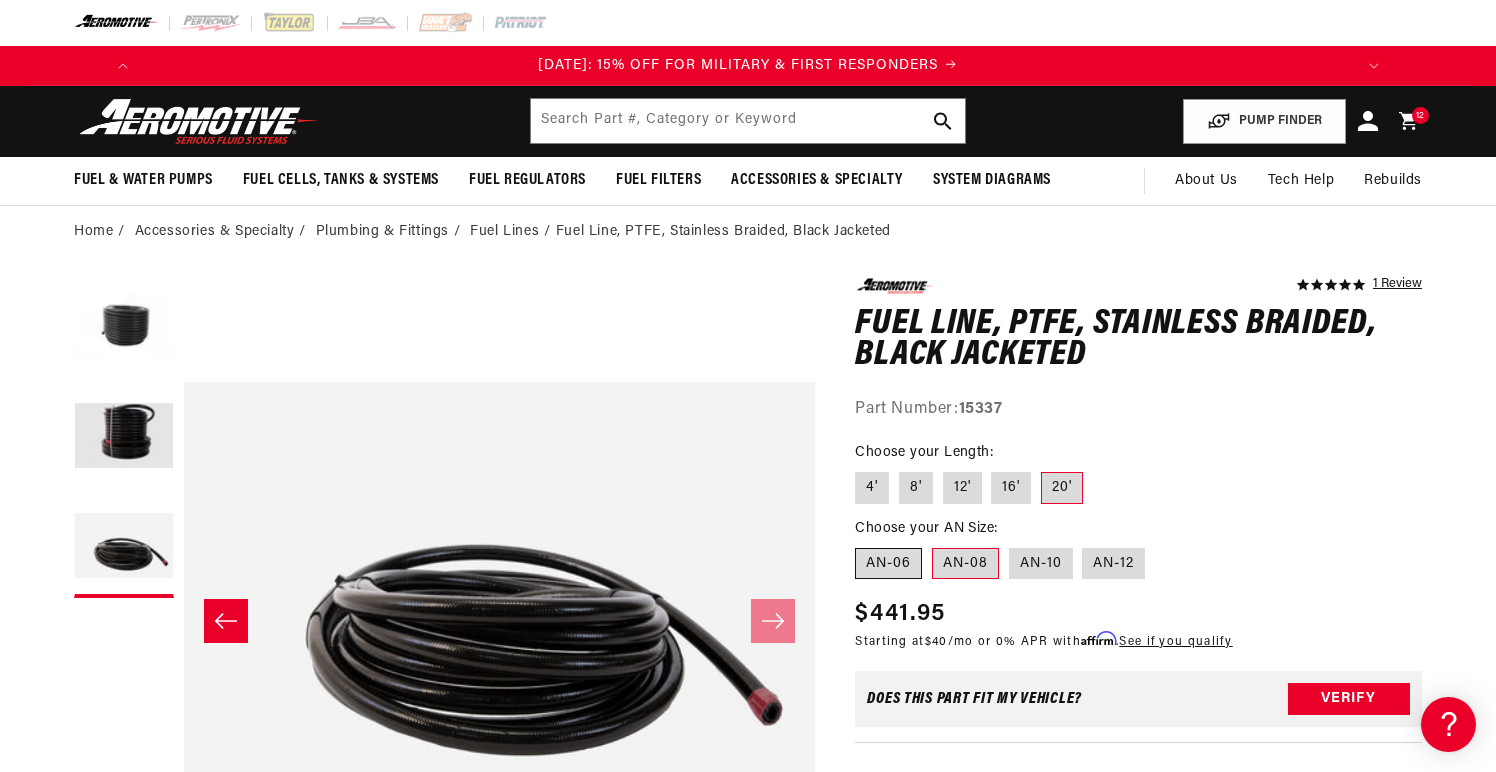click on "AN-06" at bounding box center [888, 564] 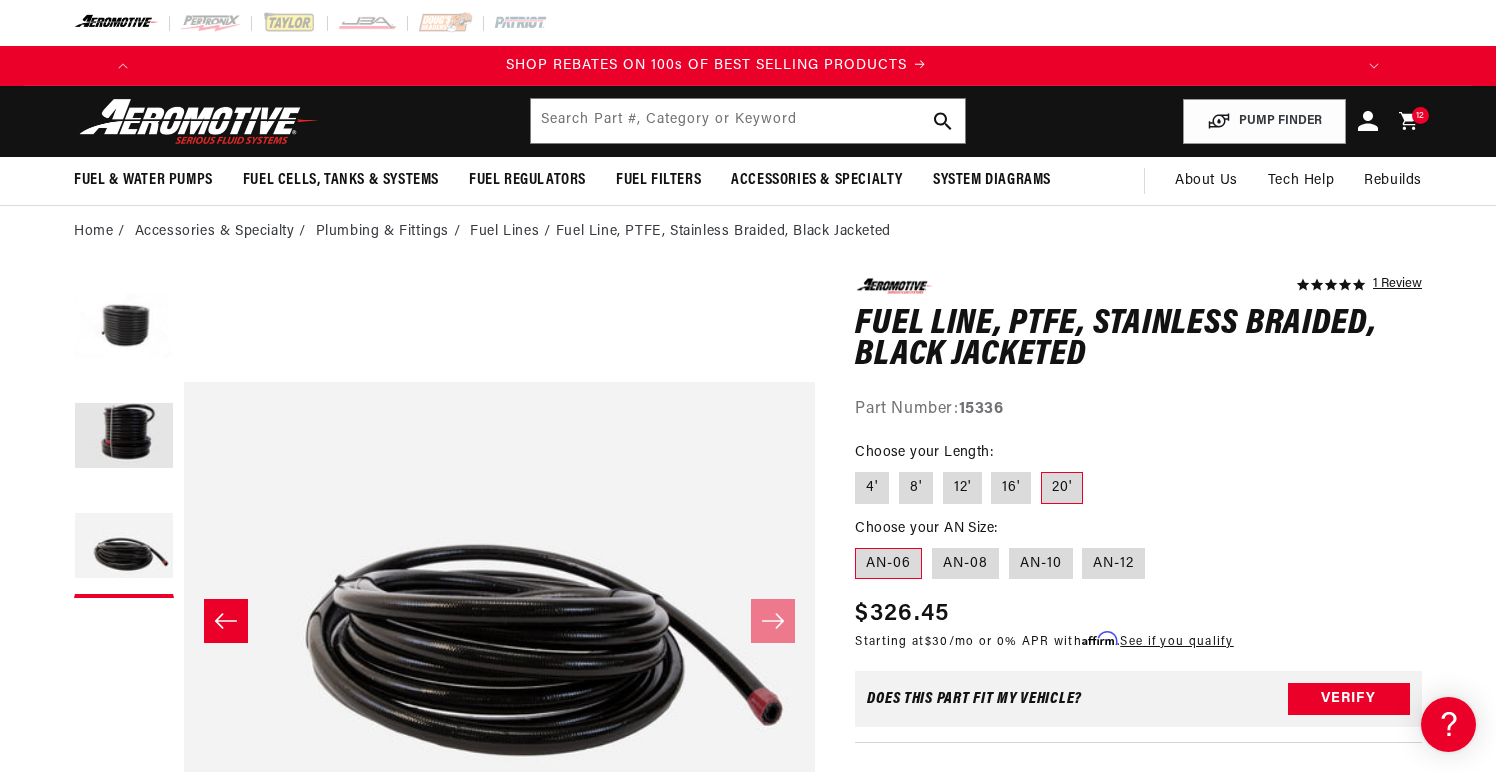scroll, scrollTop: 0, scrollLeft: 1246, axis: horizontal 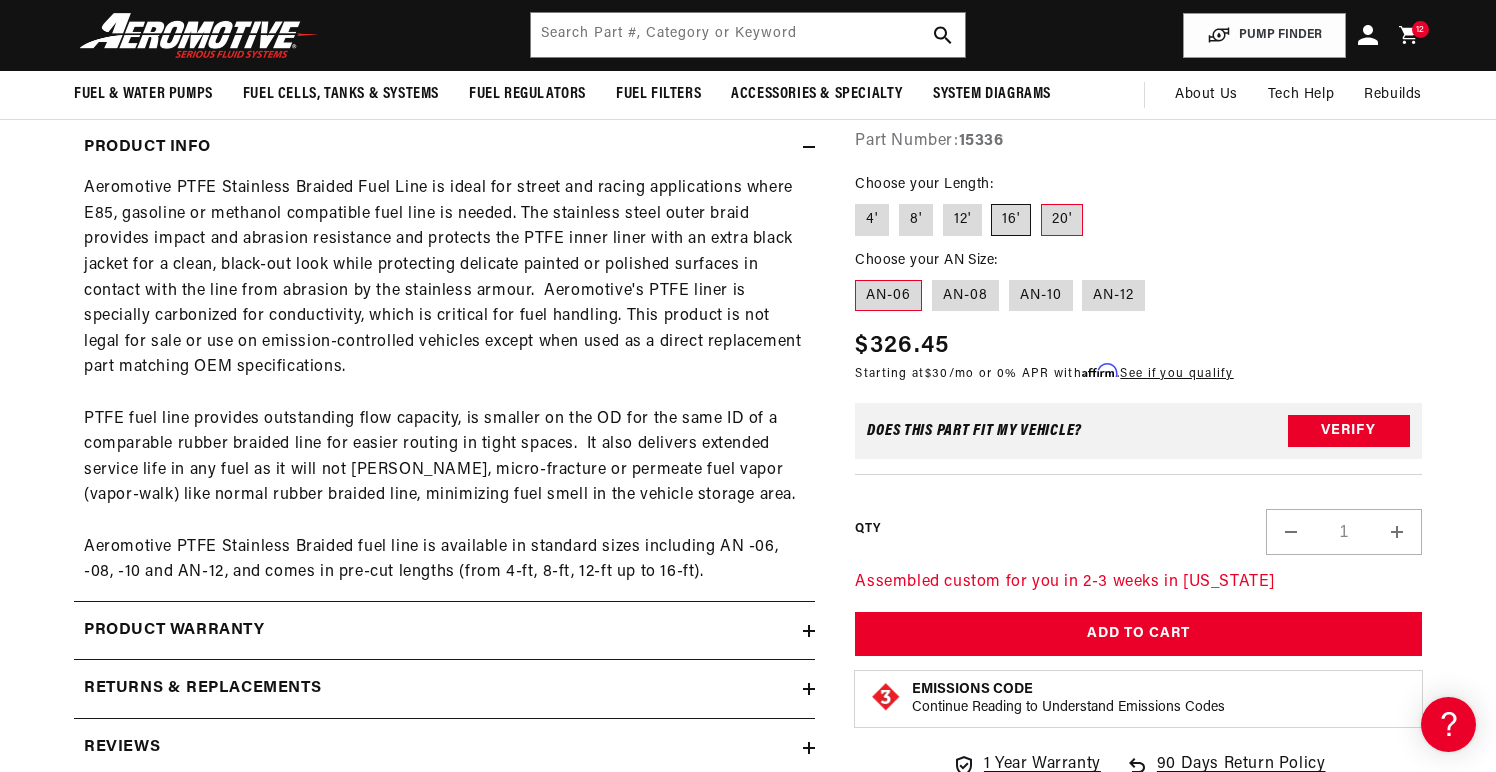 click on "16'" at bounding box center [1011, 220] 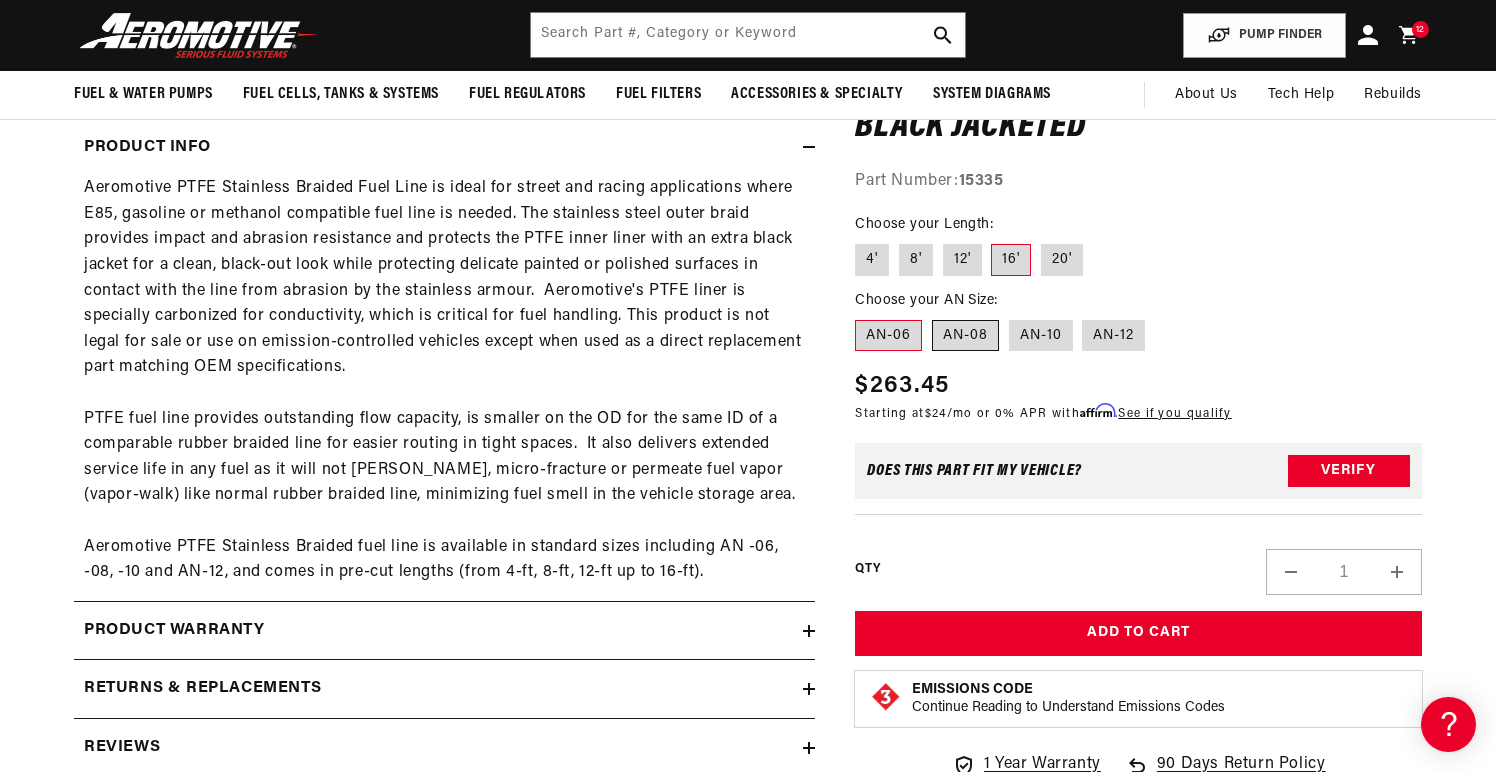 click on "AN-08" at bounding box center [965, 336] 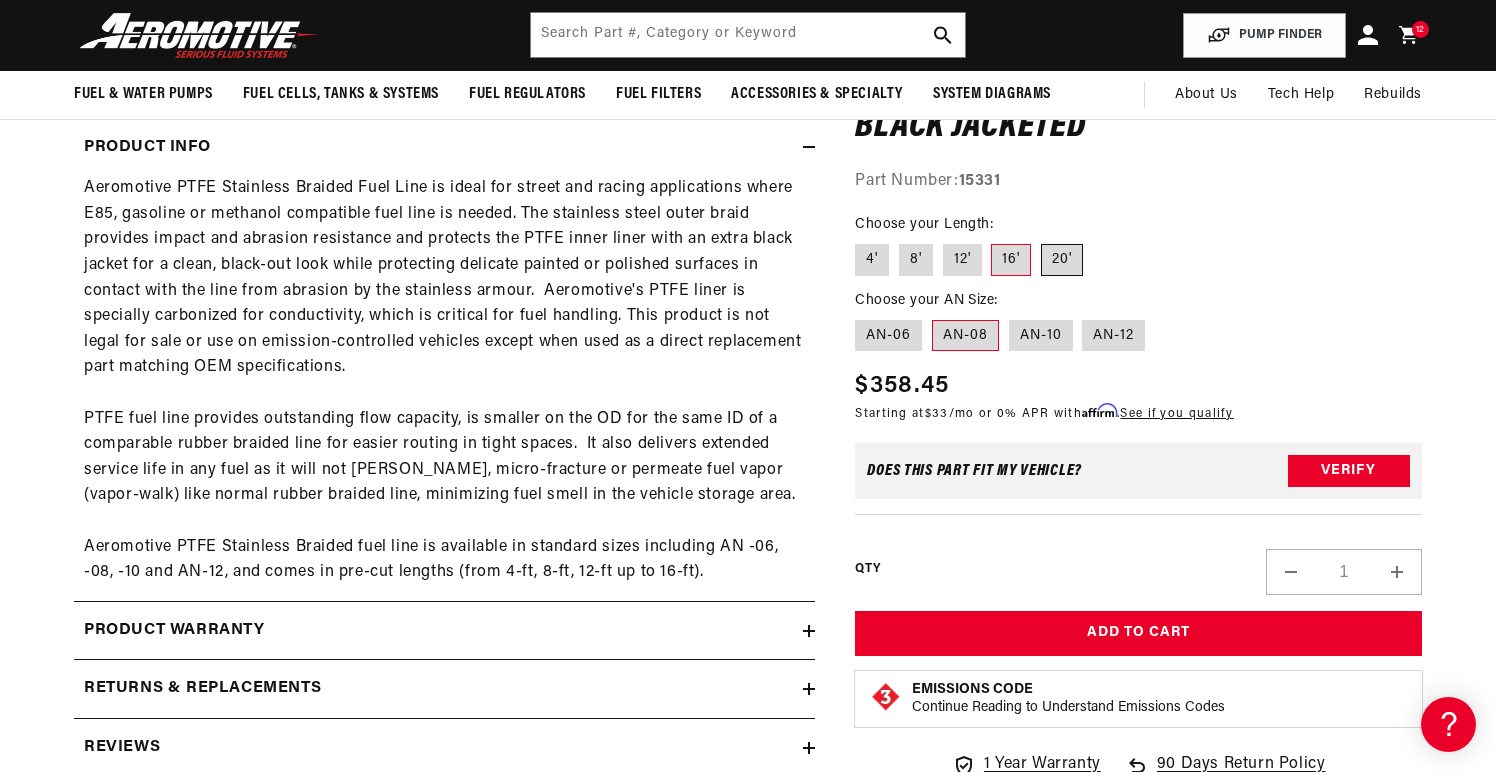click on "20'" at bounding box center [1062, 260] 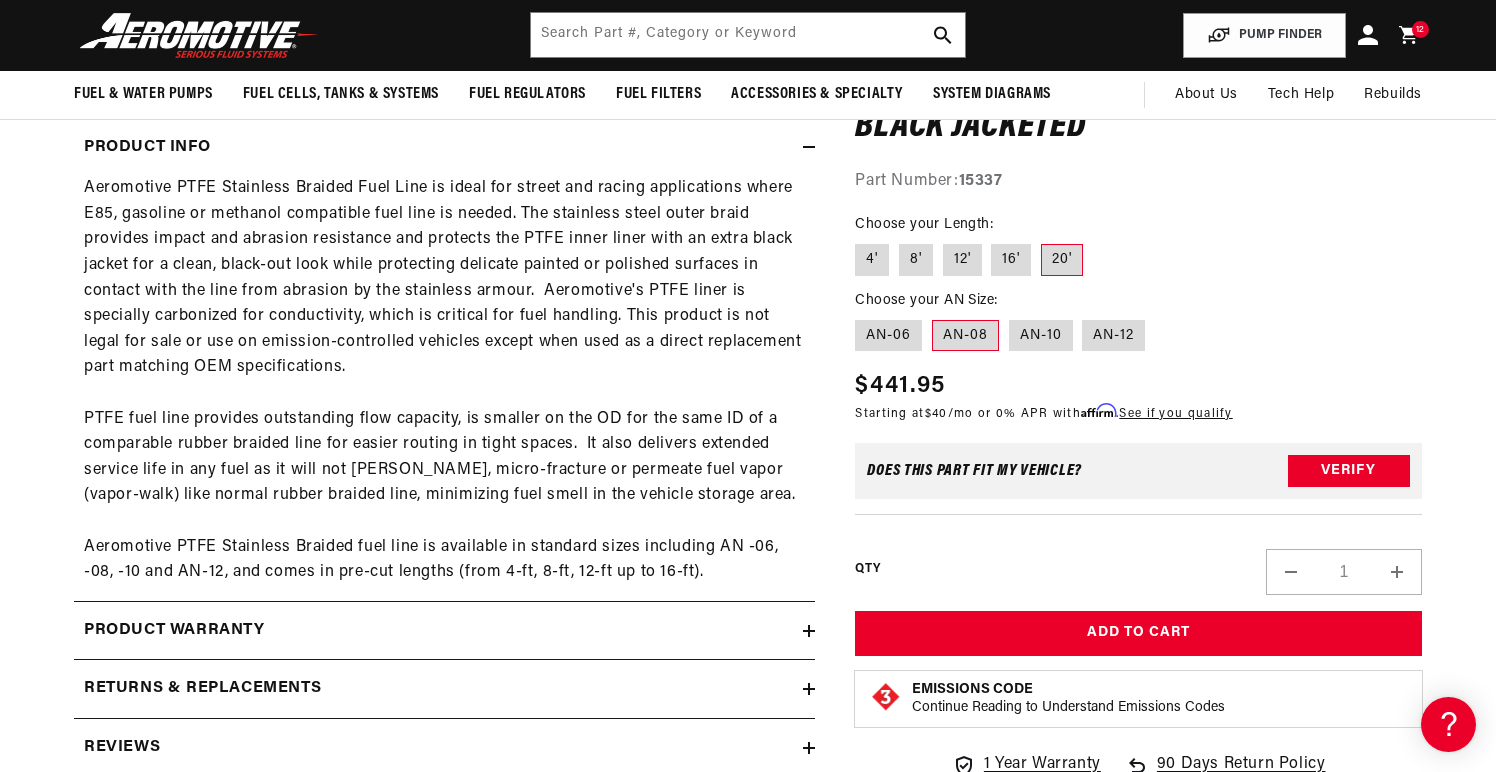 scroll, scrollTop: 0, scrollLeft: 0, axis: both 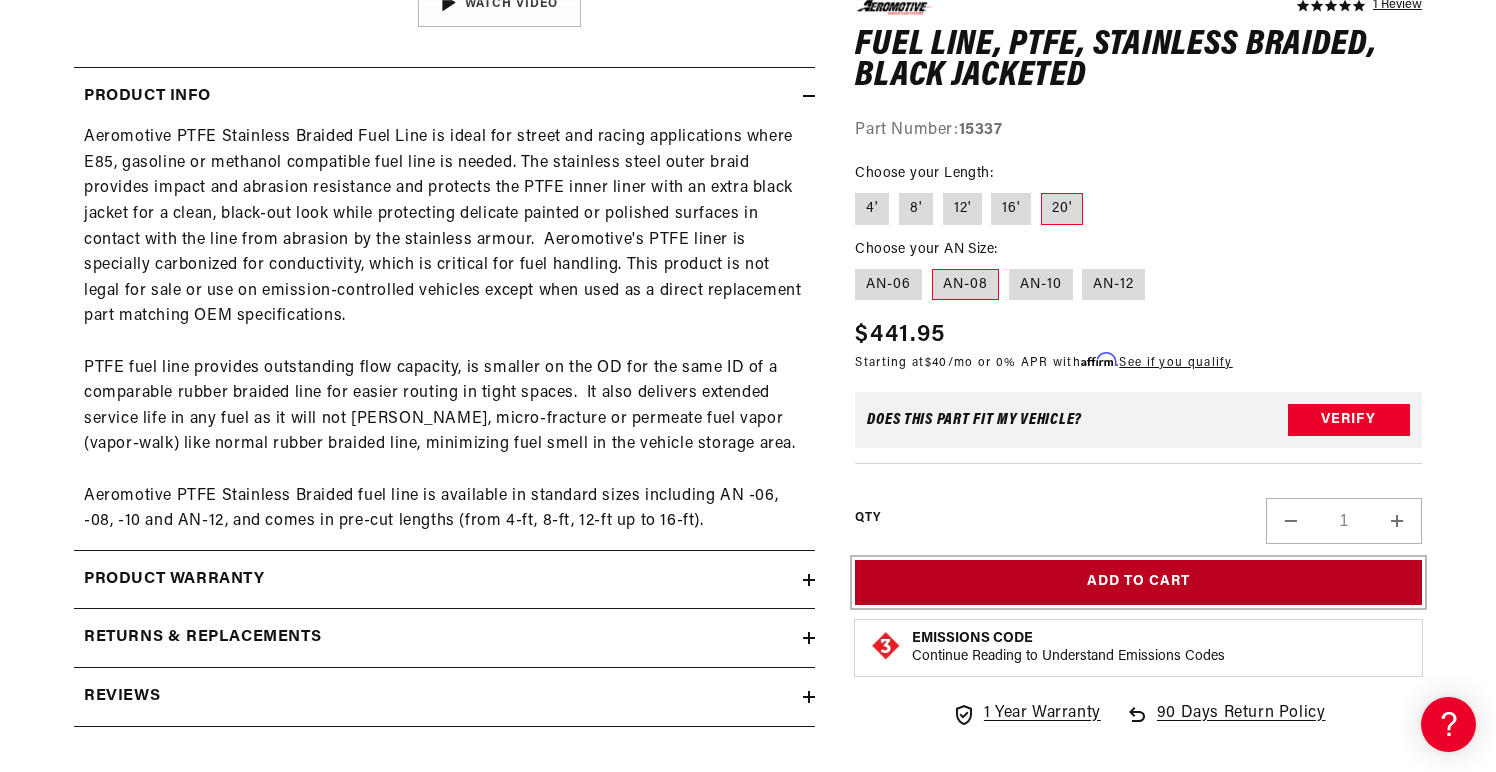 click on "Add to Cart" at bounding box center [1138, 582] 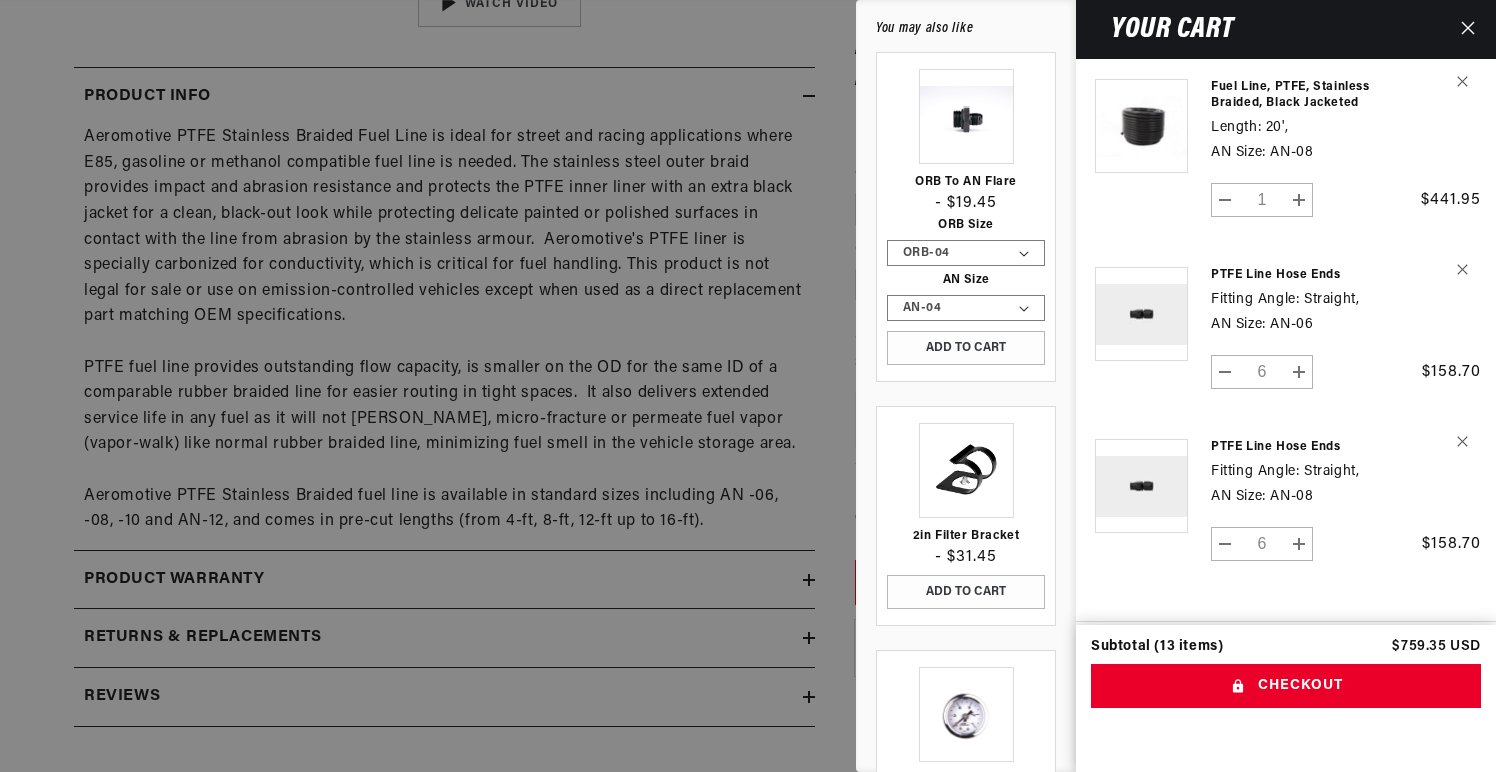 scroll, scrollTop: 0, scrollLeft: 2492, axis: horizontal 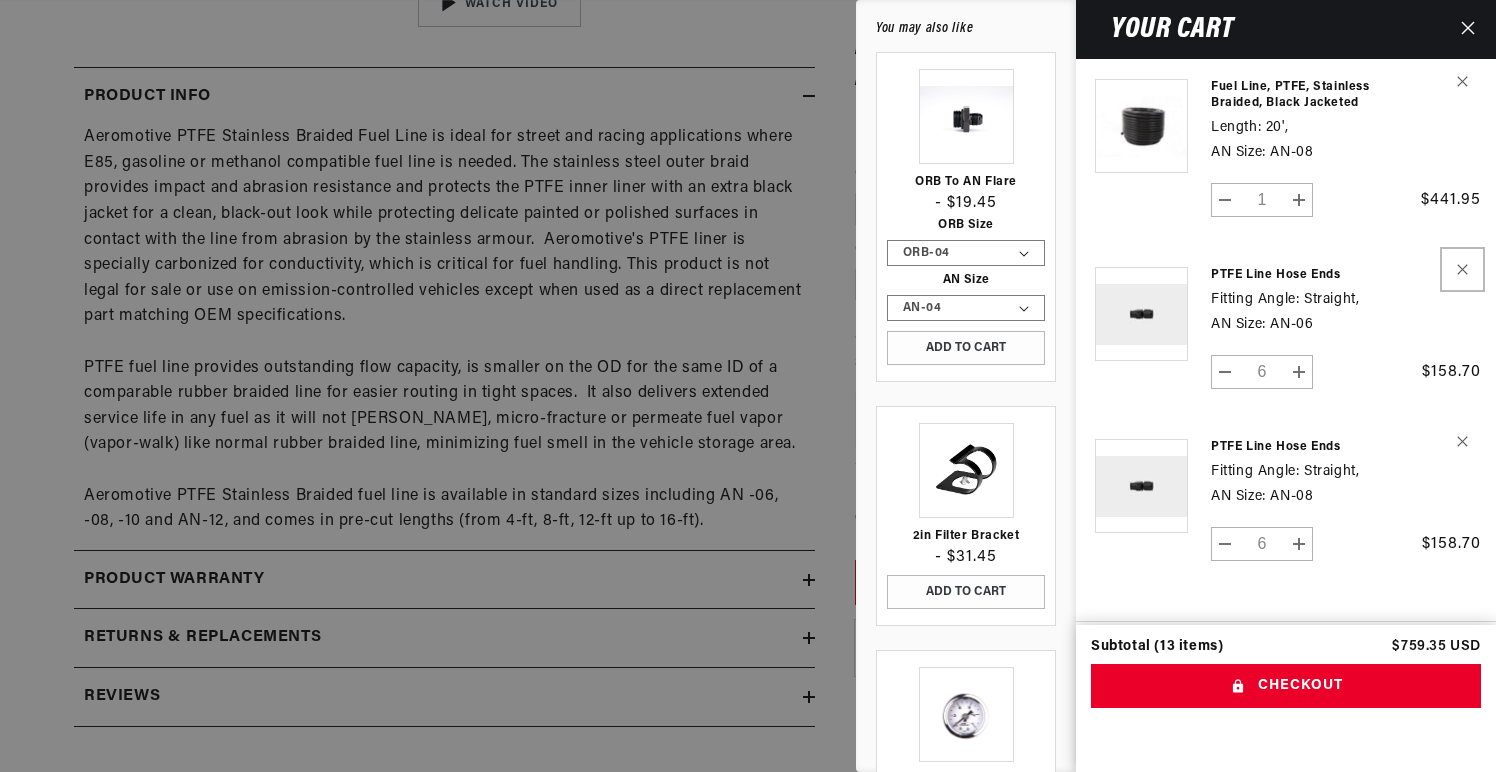 click 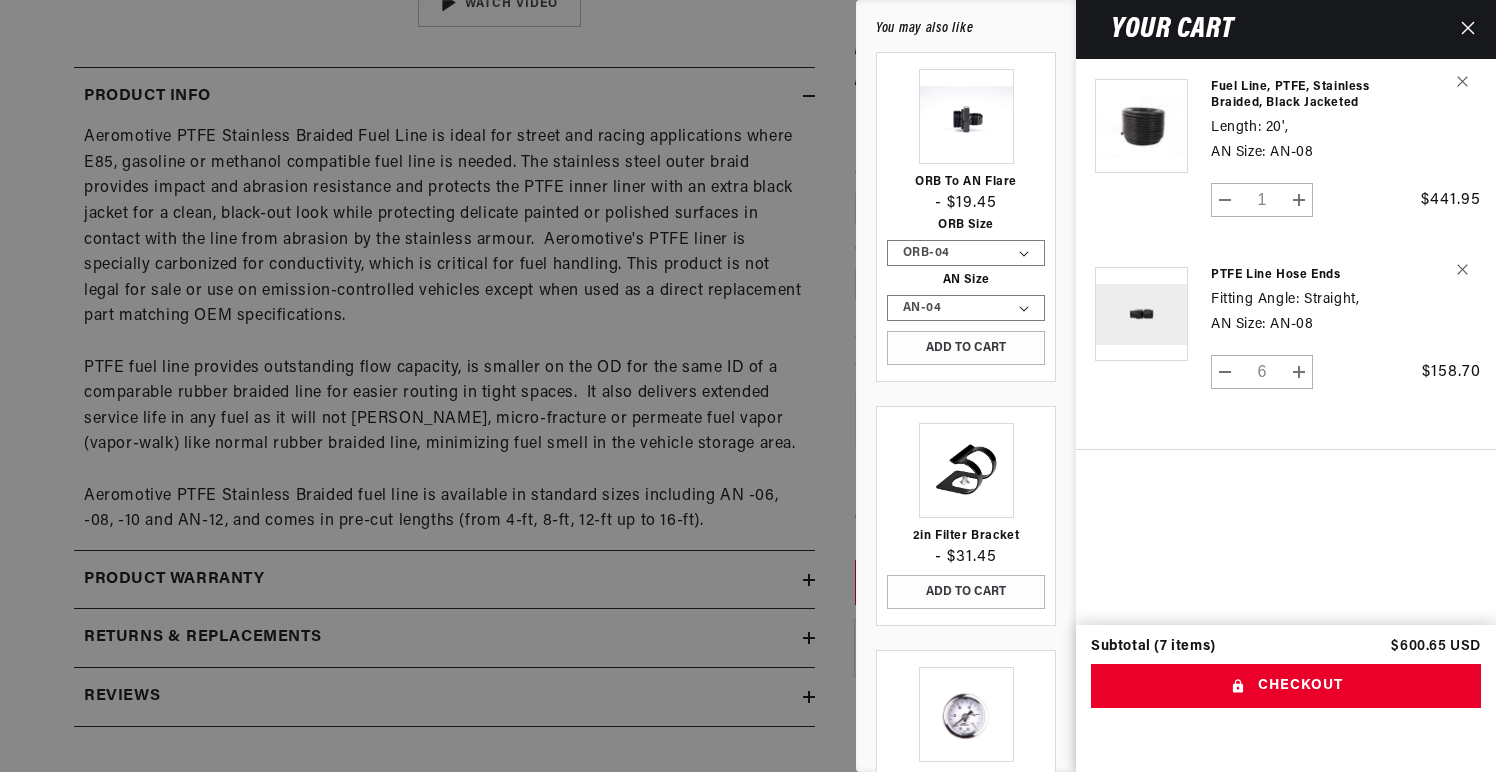 scroll, scrollTop: 0, scrollLeft: 1246, axis: horizontal 